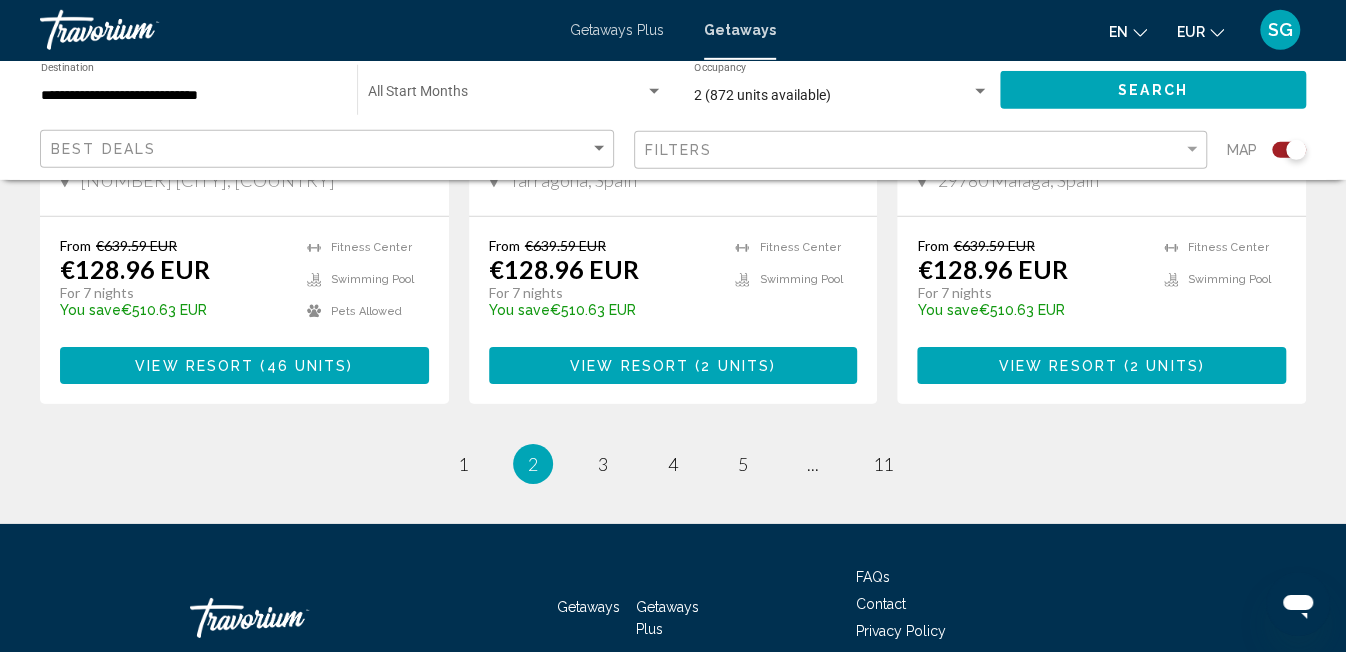scroll, scrollTop: 3201, scrollLeft: 0, axis: vertical 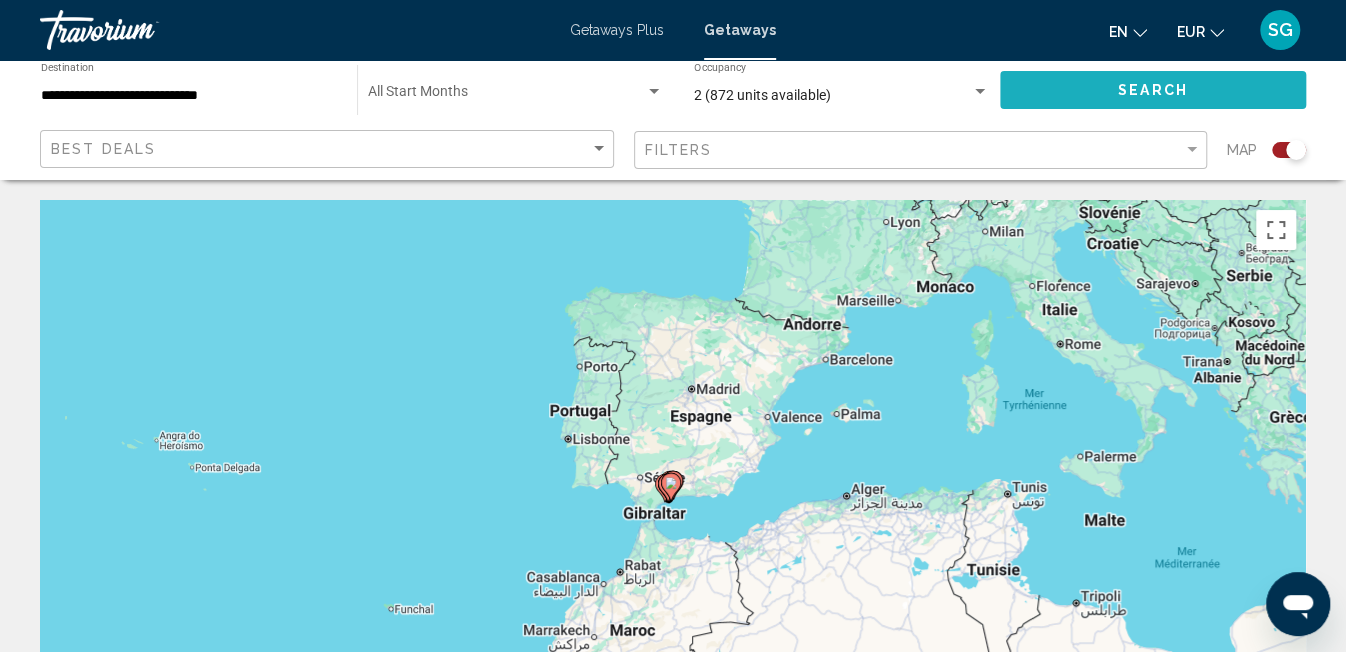 click on "Search" 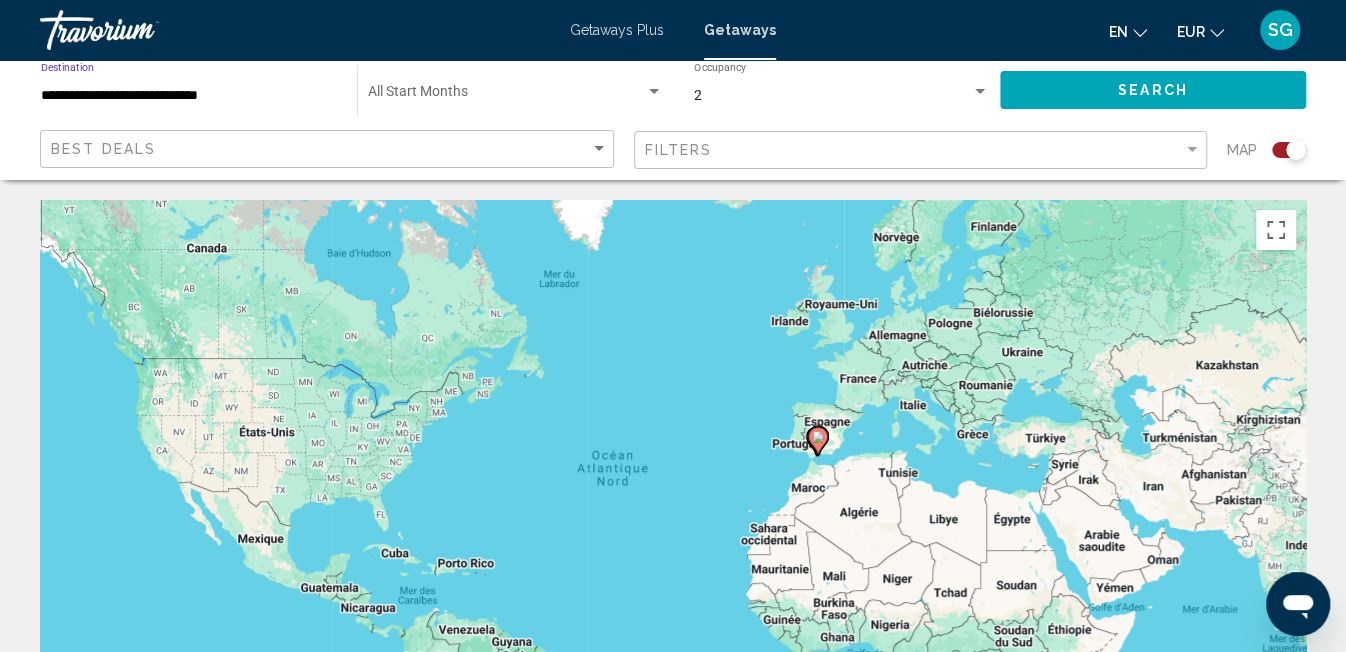 click on "**********" at bounding box center [189, 96] 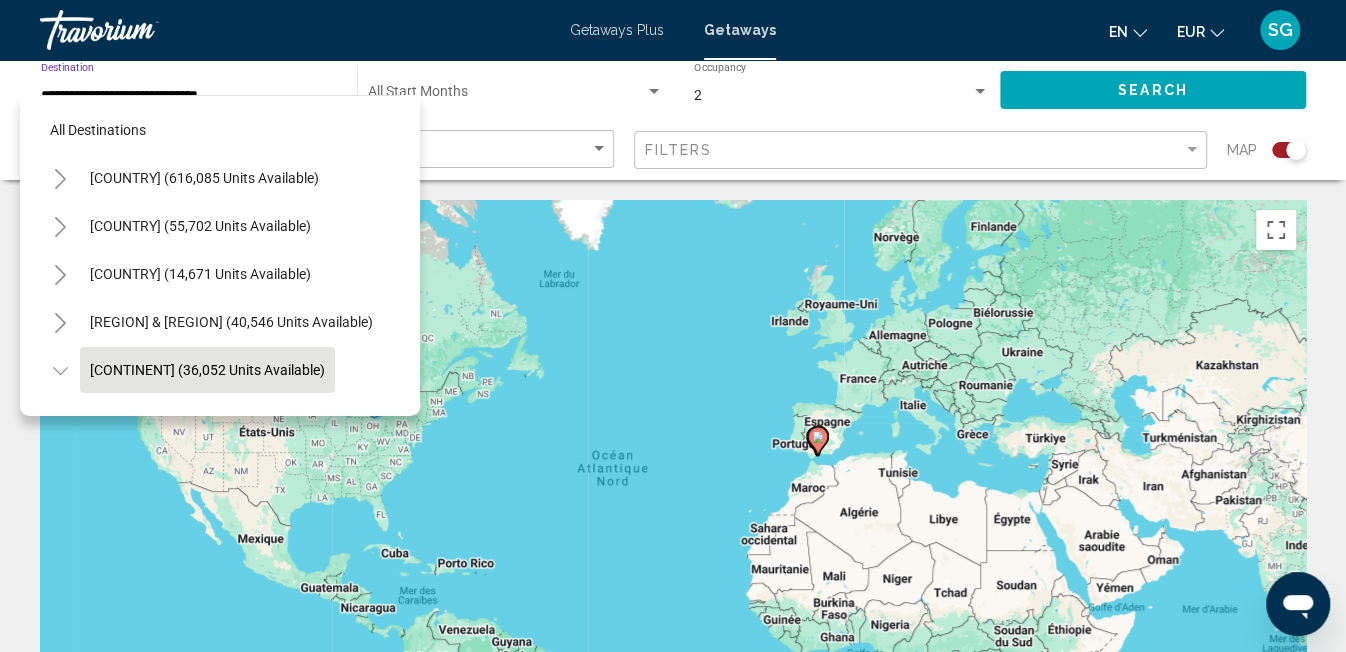 scroll, scrollTop: 126, scrollLeft: 0, axis: vertical 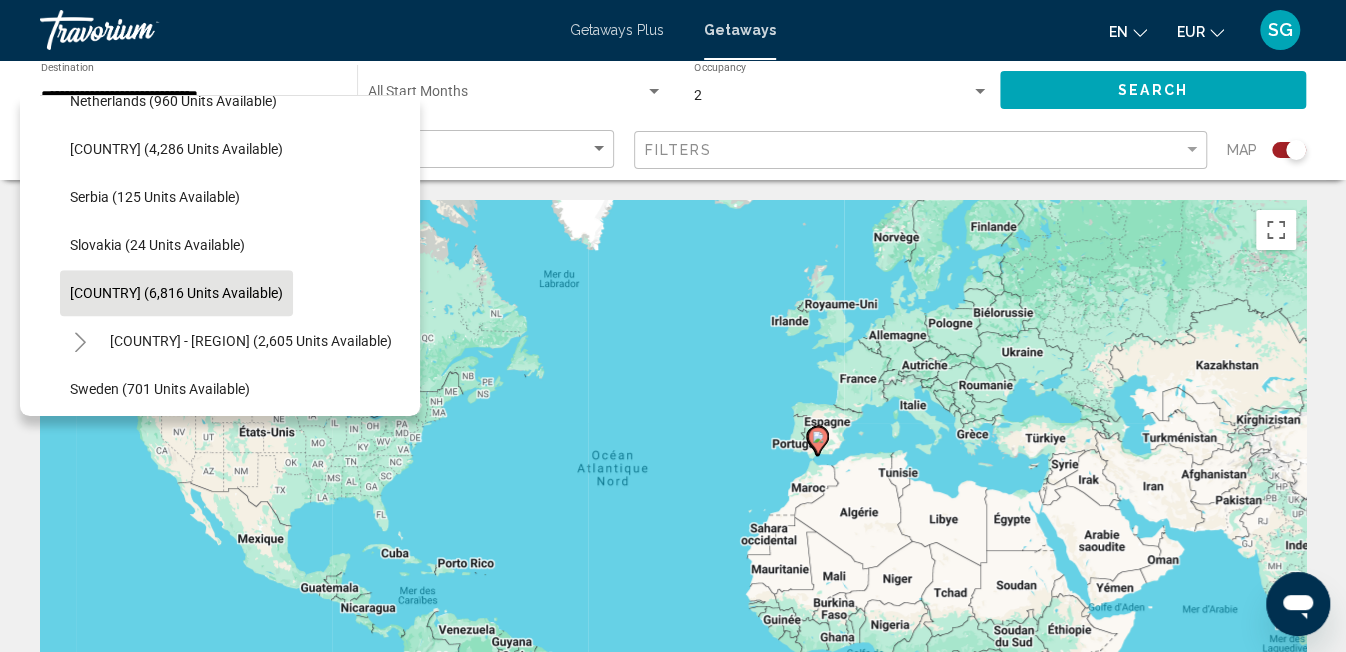 click on "[COUNTRY] (6,816 units available)" 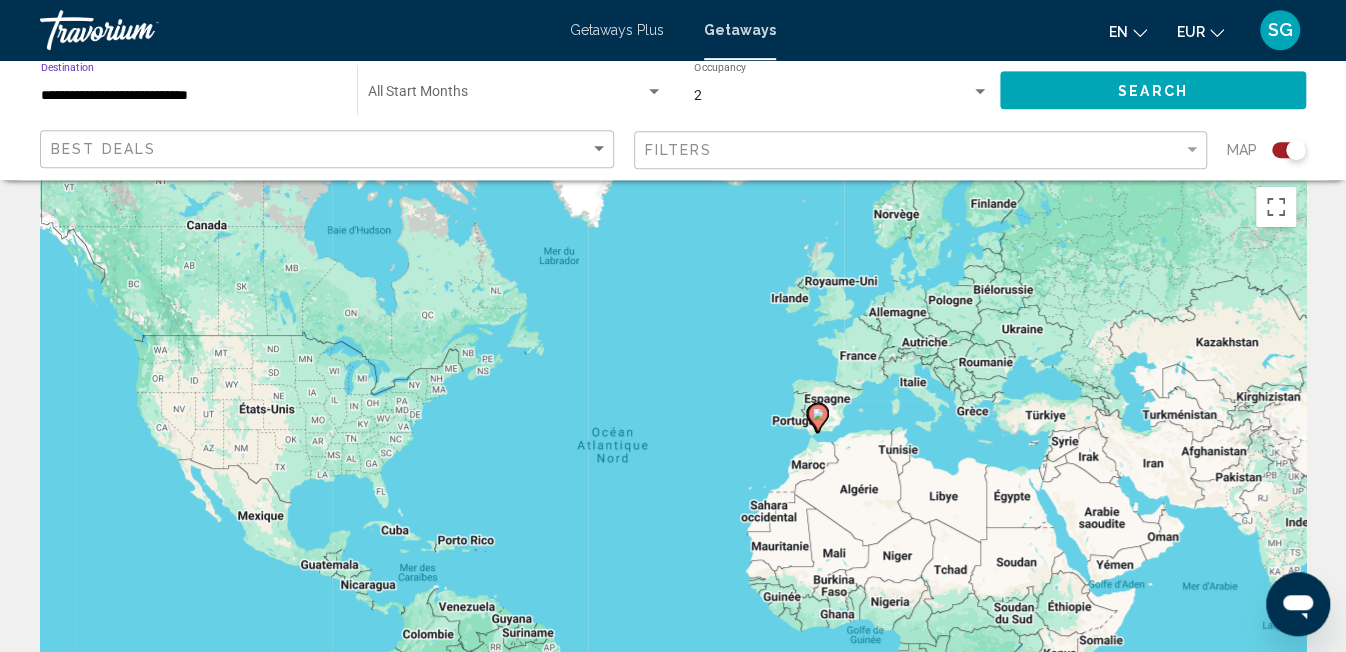 scroll, scrollTop: 0, scrollLeft: 0, axis: both 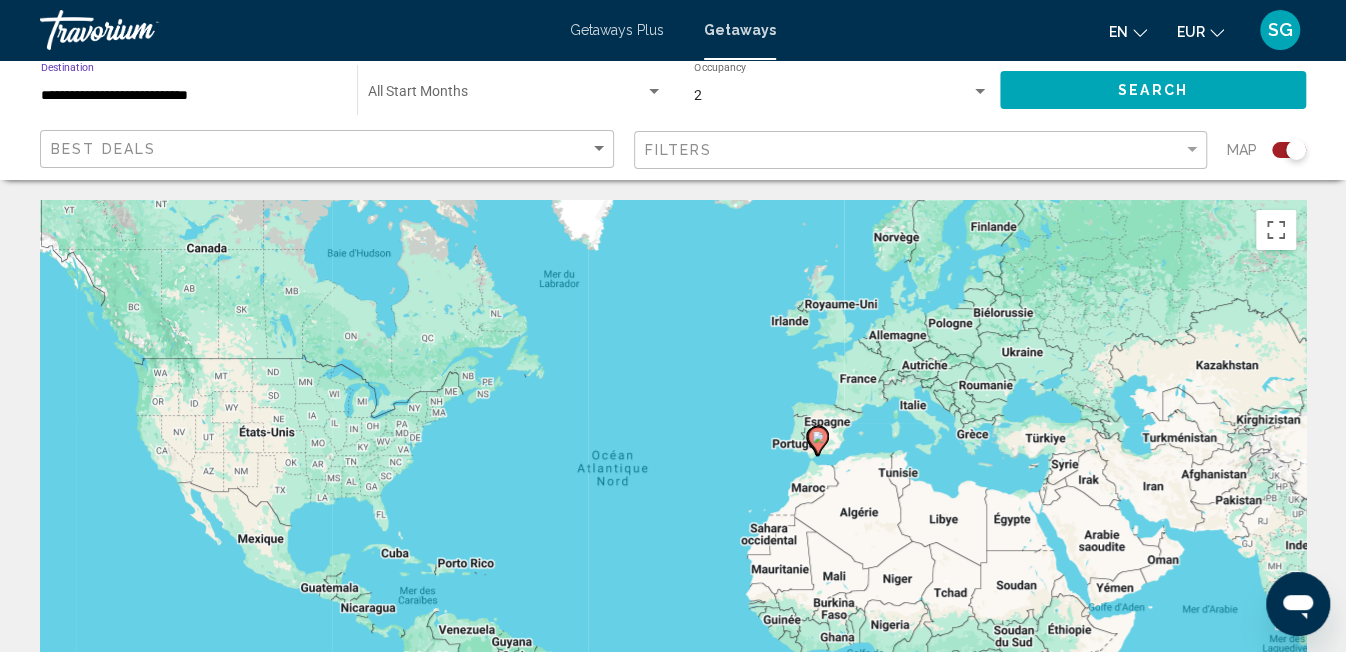 click on "**********" at bounding box center [189, 96] 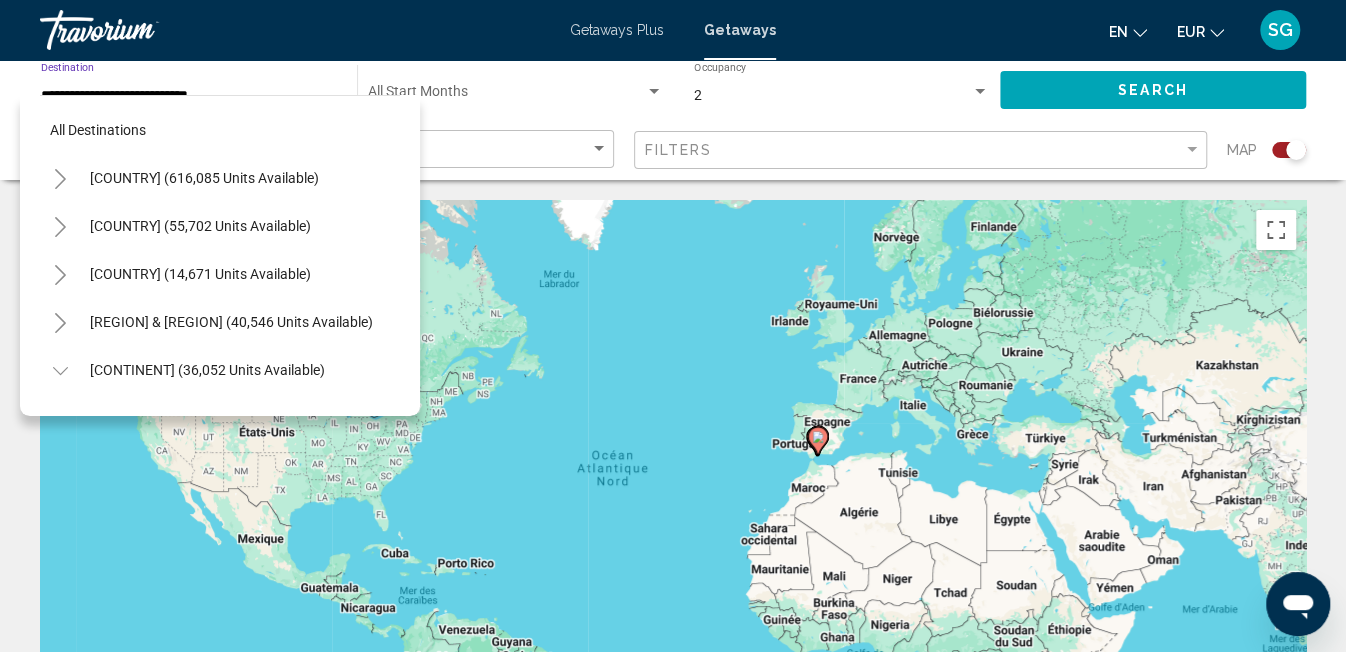 scroll, scrollTop: 943, scrollLeft: 0, axis: vertical 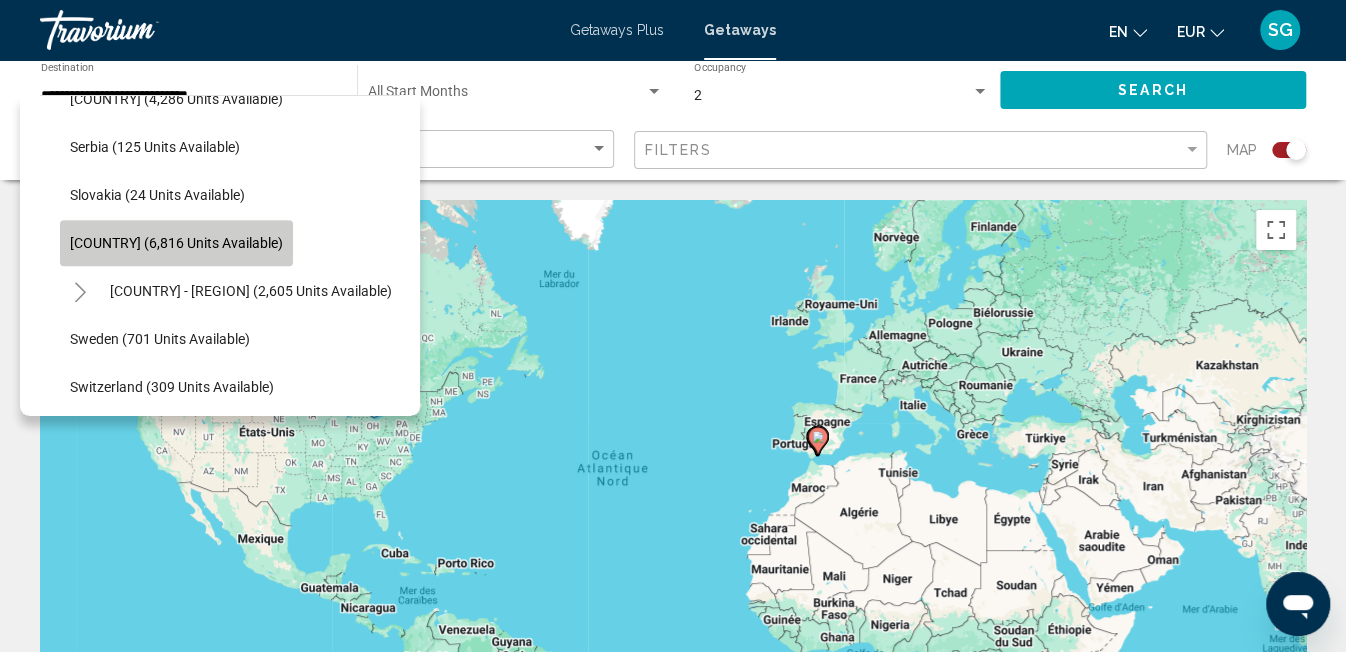 click on "[COUNTRY] (6,816 units available)" 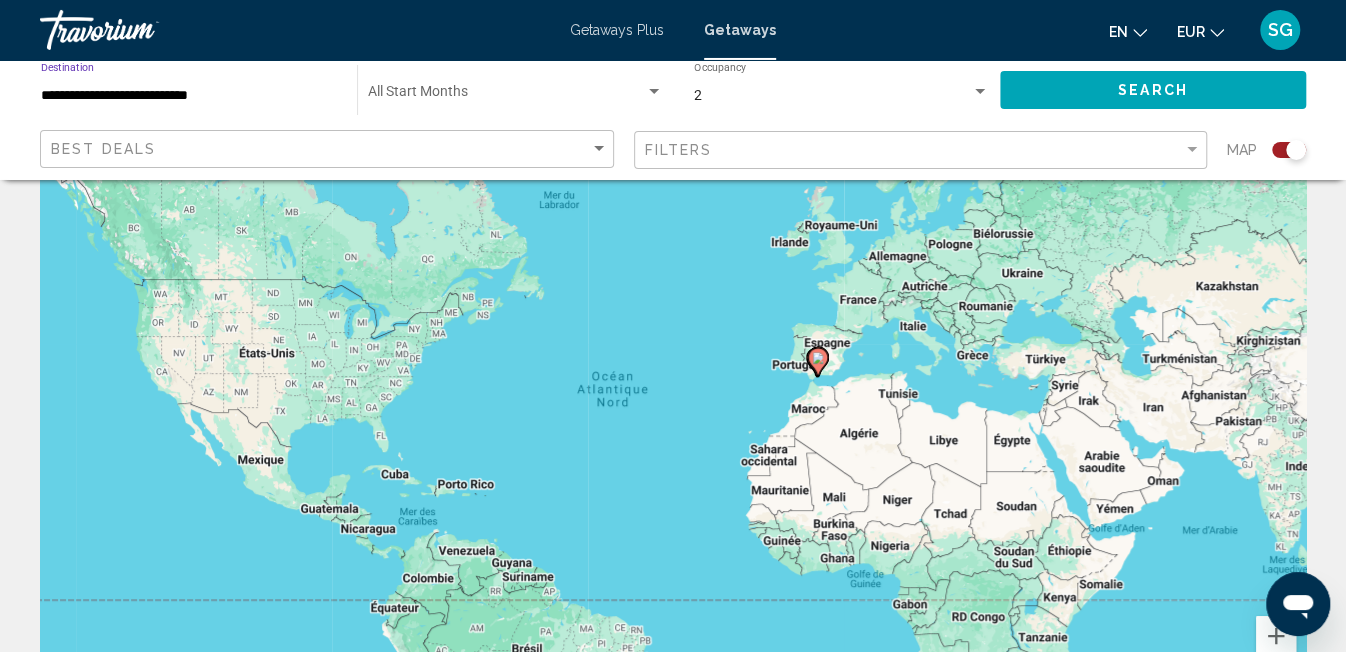 scroll, scrollTop: 0, scrollLeft: 0, axis: both 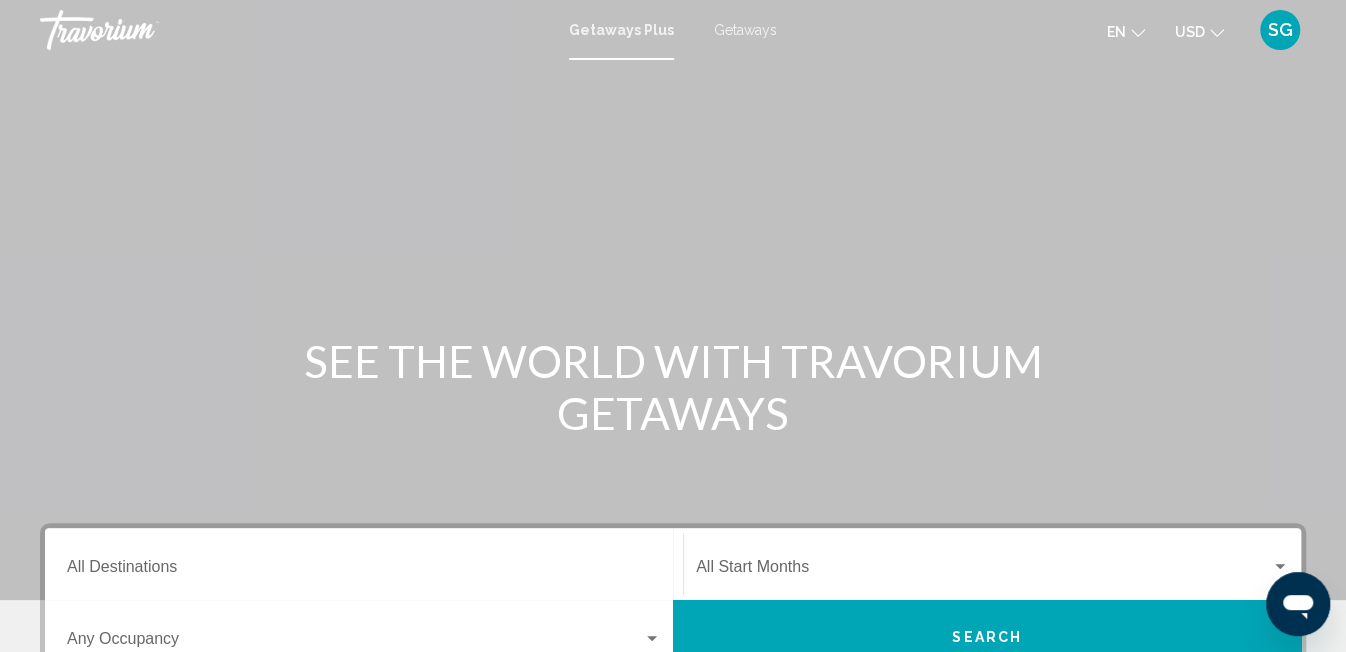 click on "Getaways" at bounding box center (745, 30) 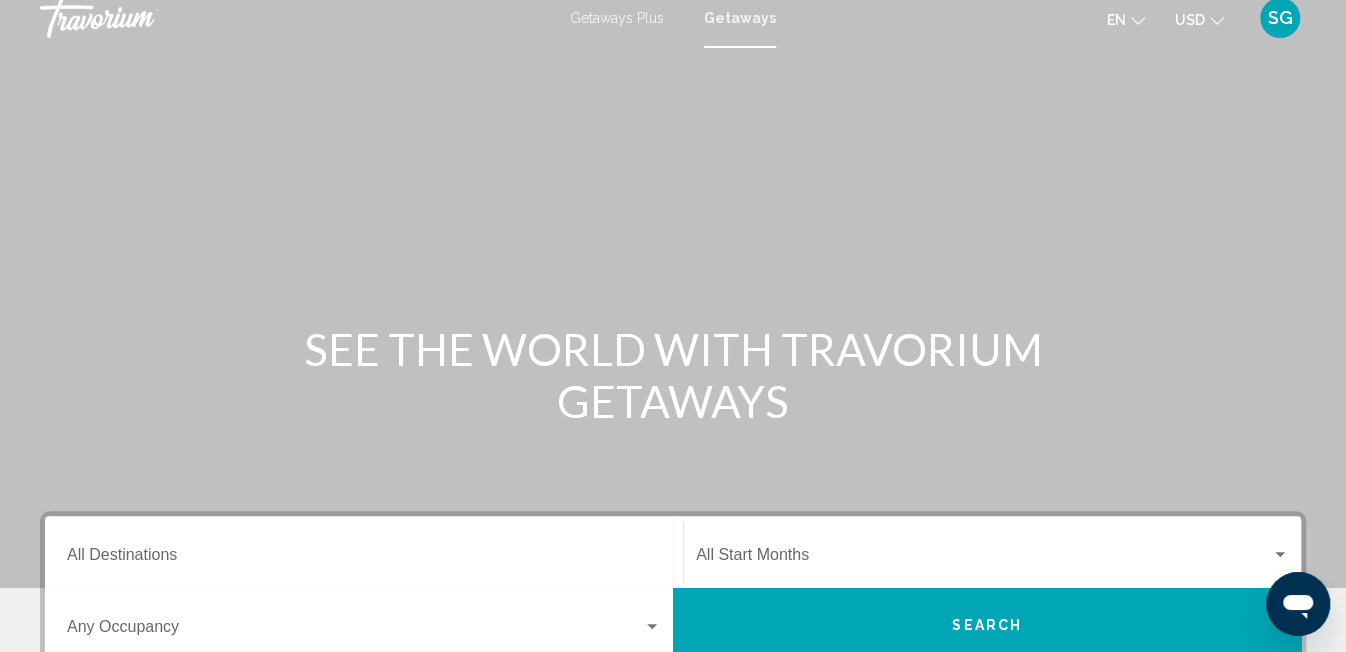 scroll, scrollTop: 175, scrollLeft: 0, axis: vertical 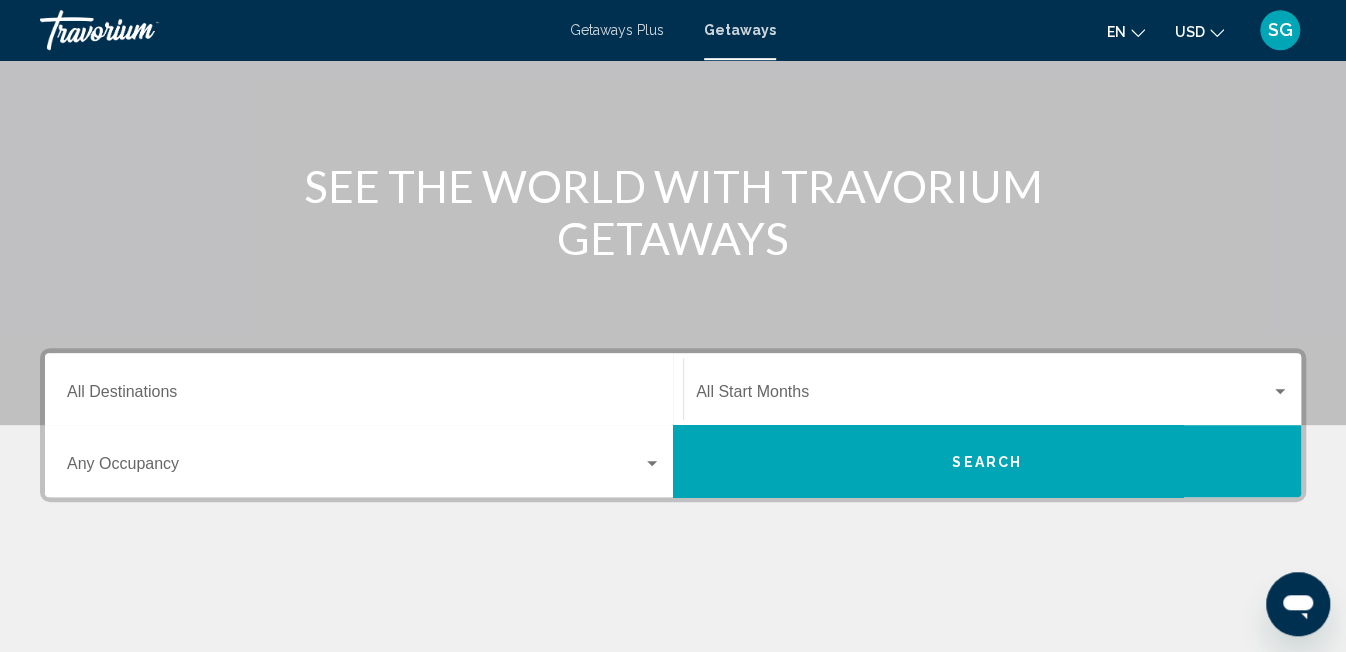click on "Destination All Destinations" at bounding box center [364, 389] 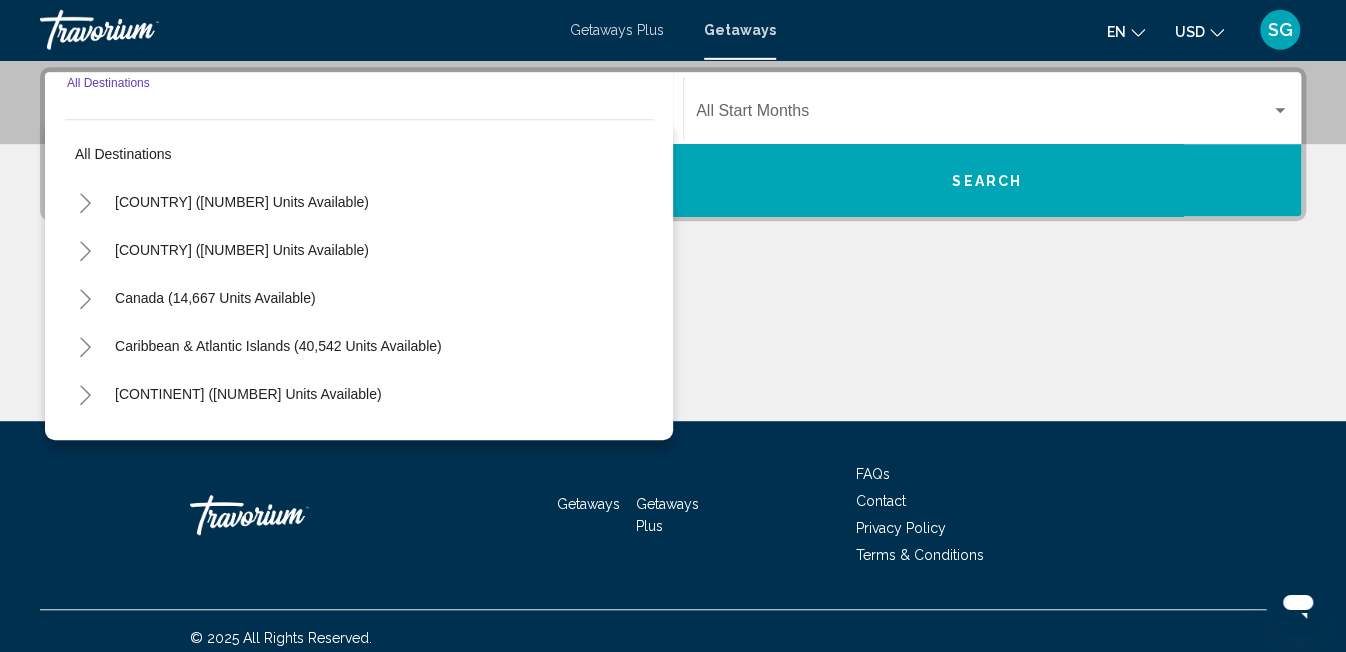 scroll, scrollTop: 457, scrollLeft: 0, axis: vertical 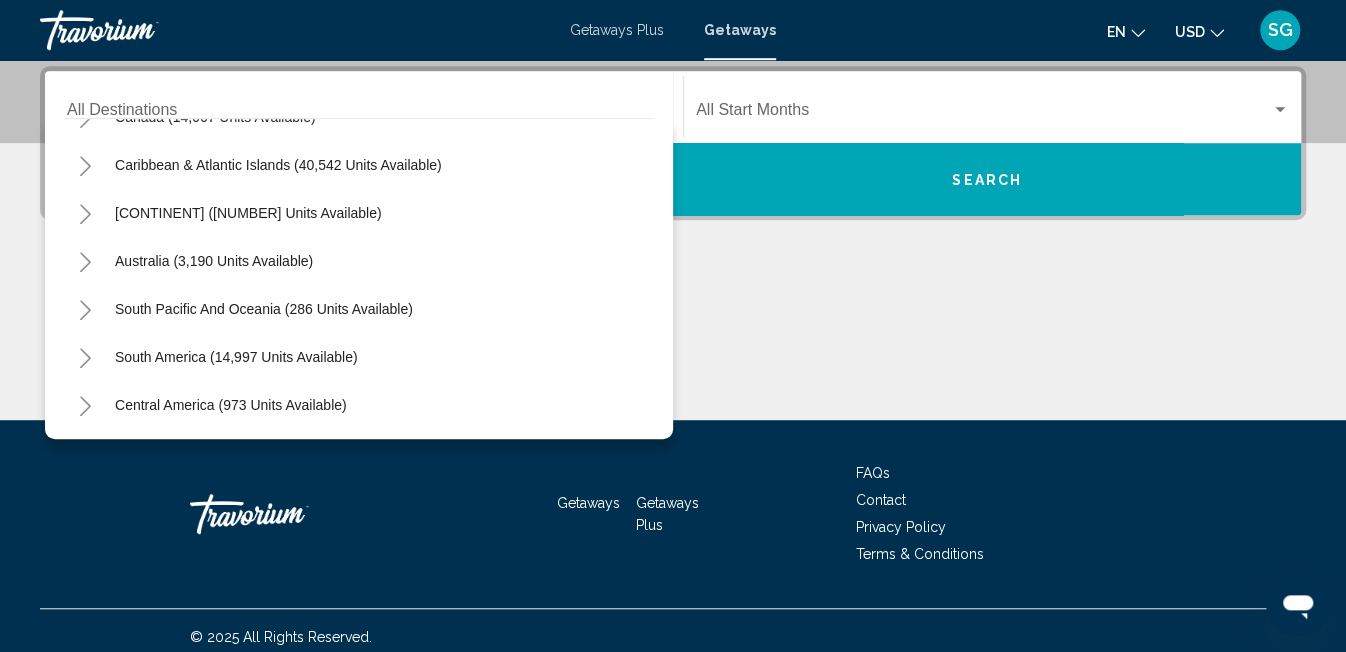 click 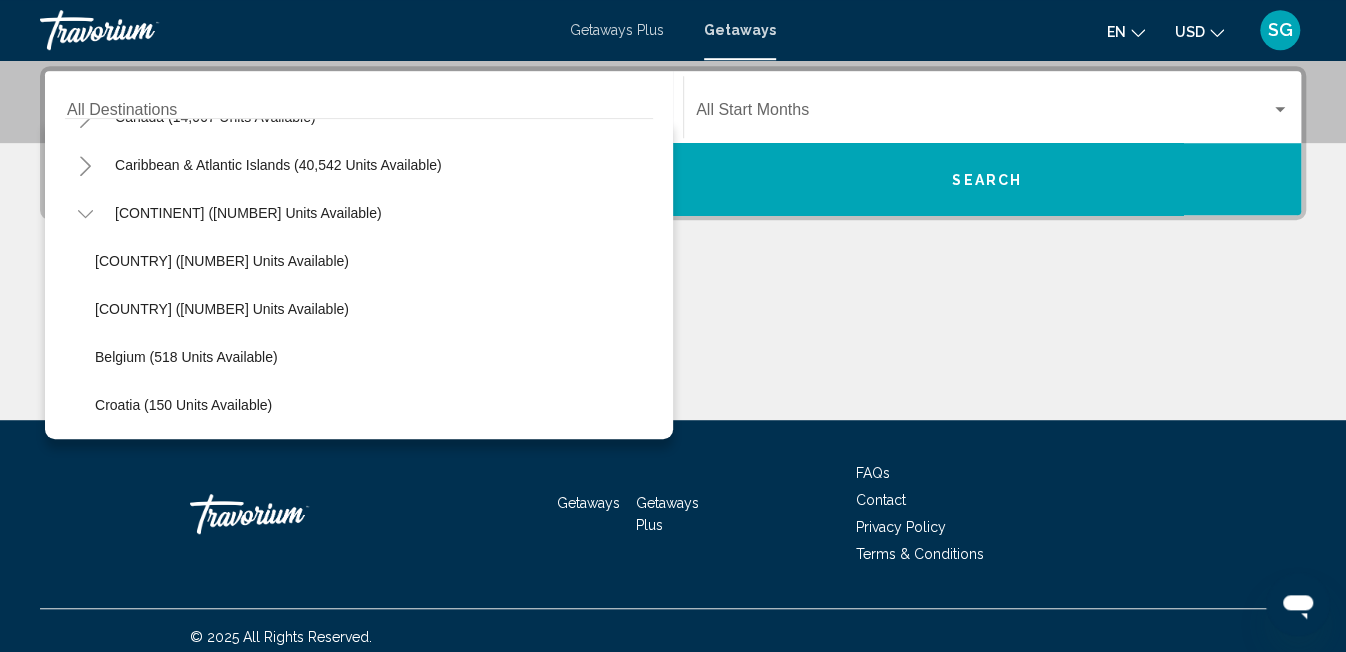click 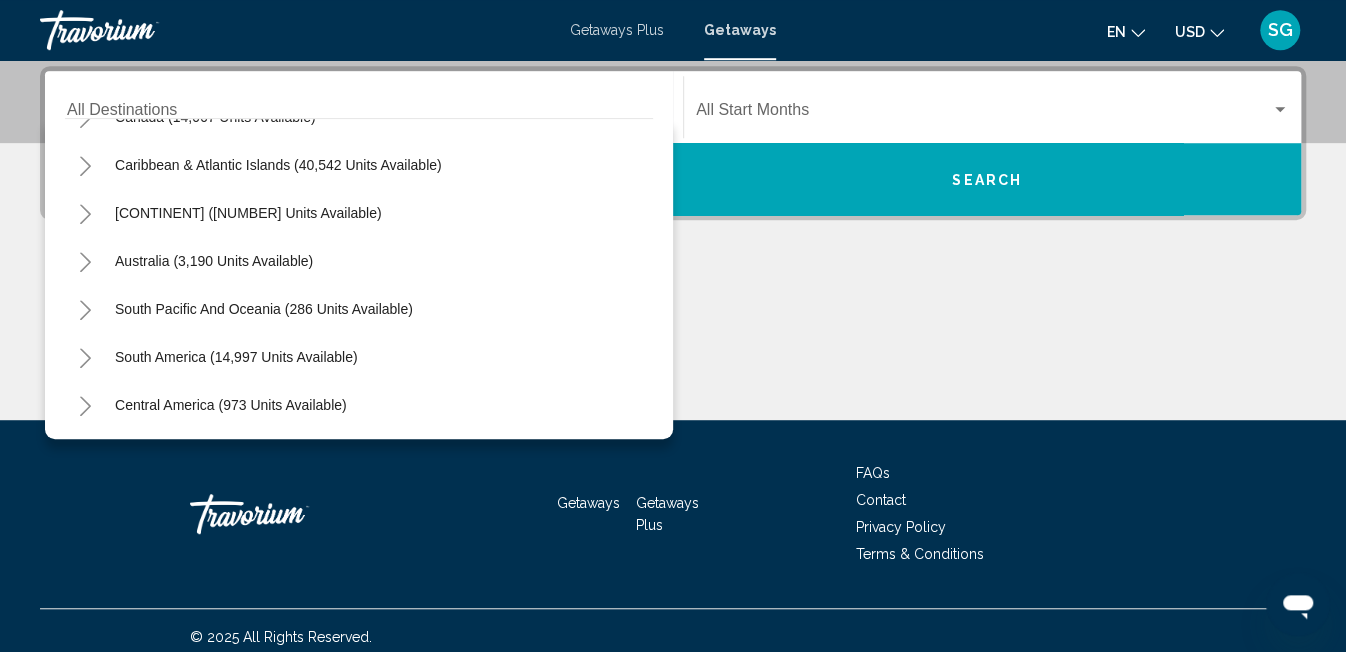 click 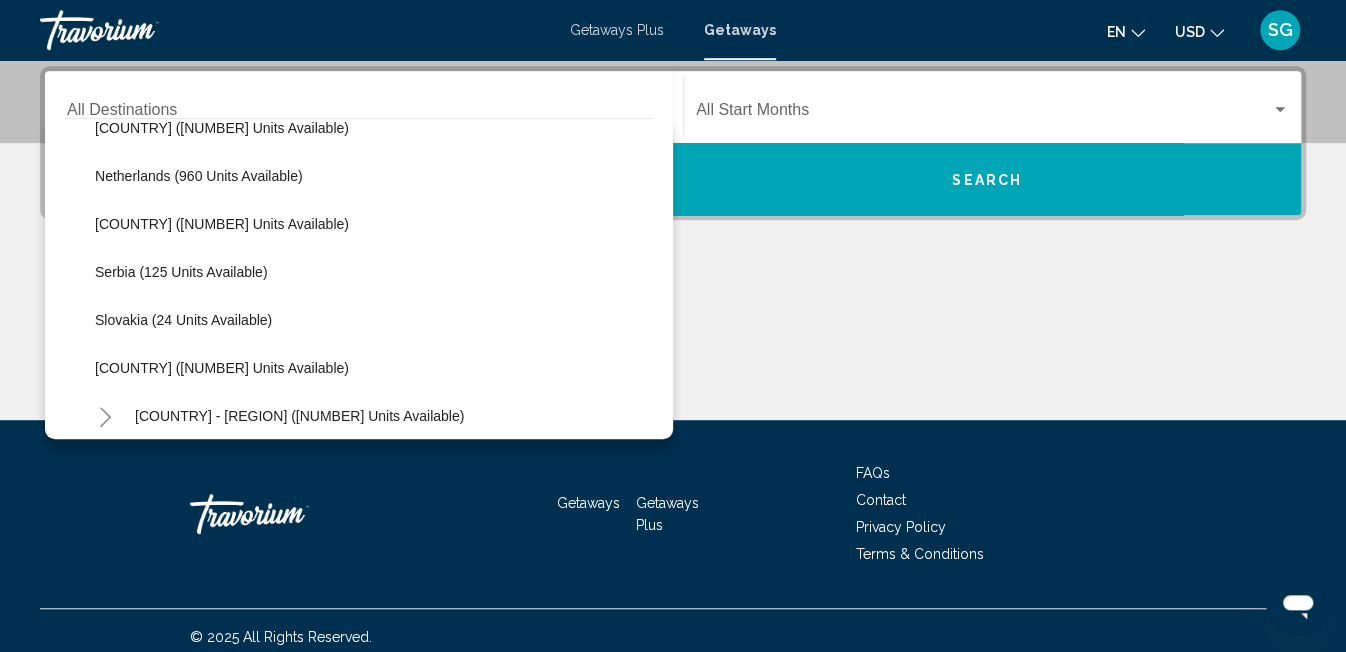 scroll, scrollTop: 854, scrollLeft: 0, axis: vertical 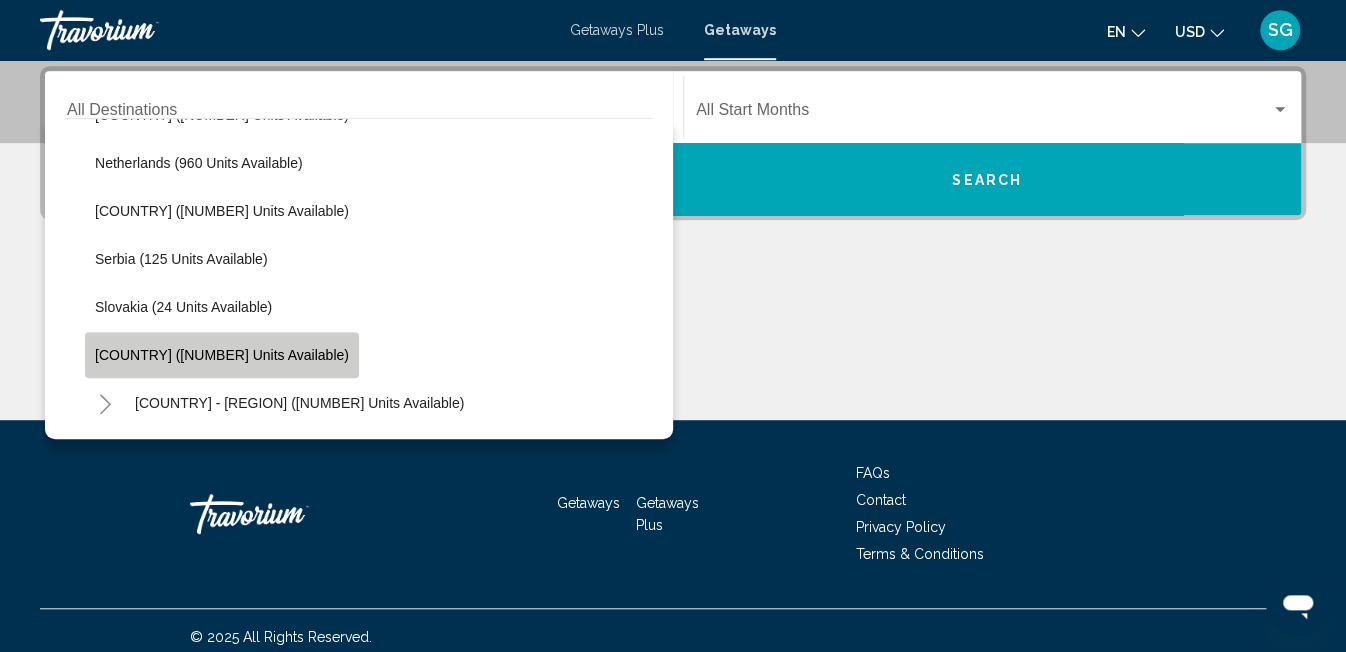 click on "Spain (6,796 units available)" 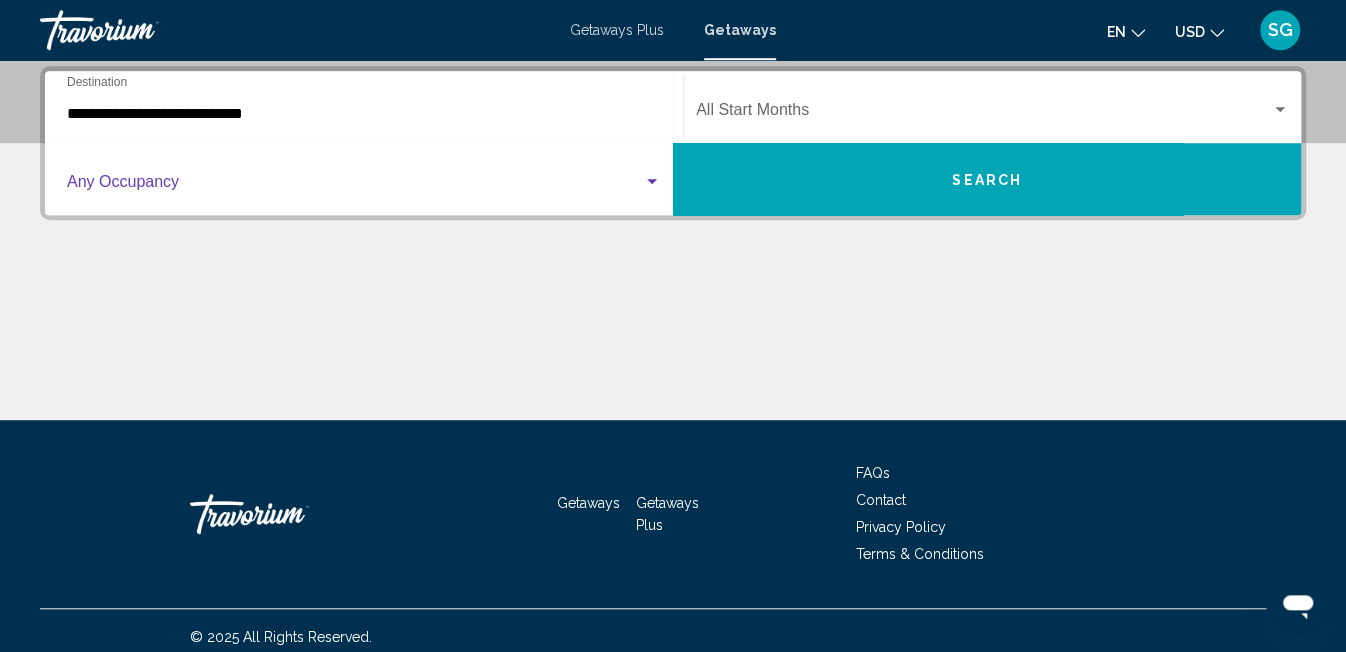 click at bounding box center (355, 186) 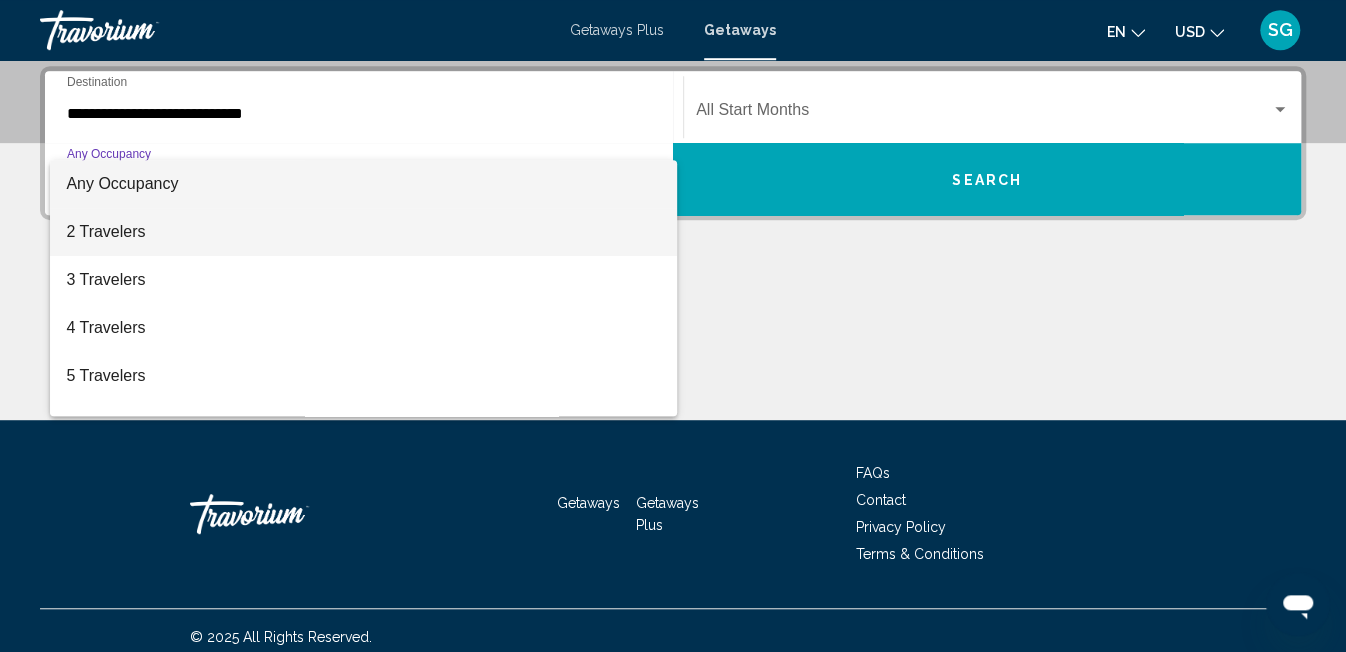 click on "2 Travelers" at bounding box center [363, 232] 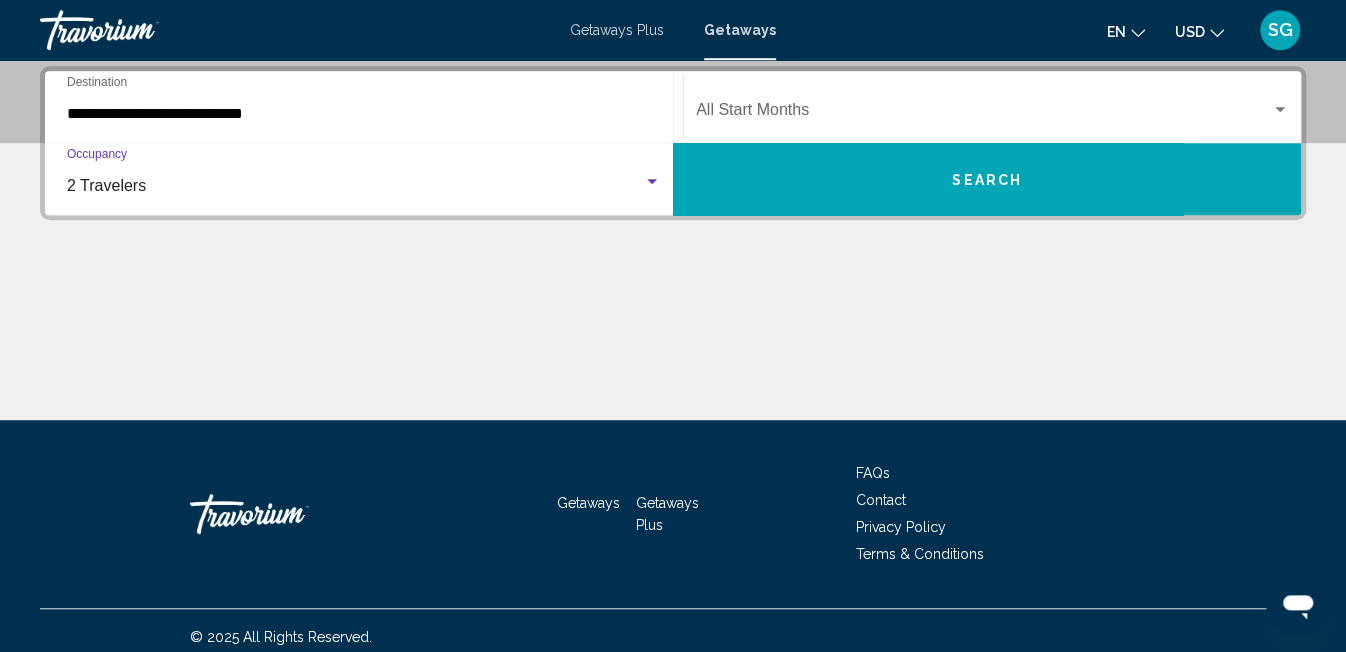 click on "Search" at bounding box center (987, 179) 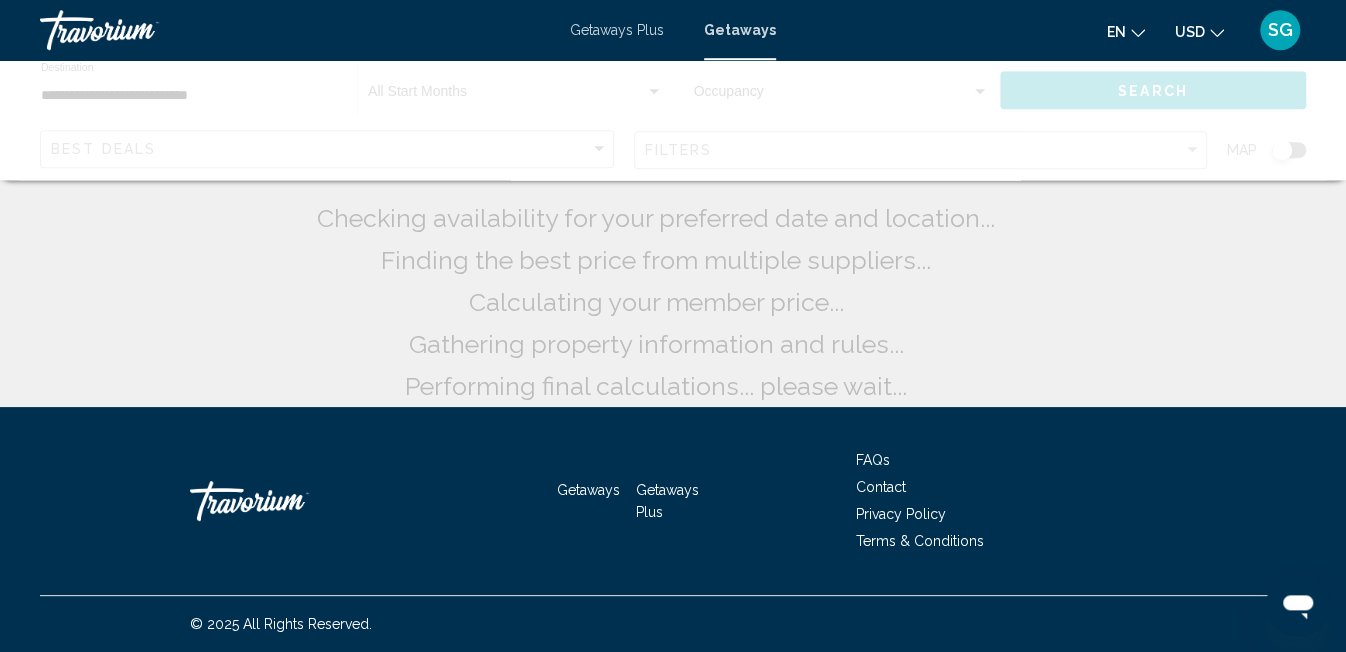 scroll, scrollTop: 0, scrollLeft: 0, axis: both 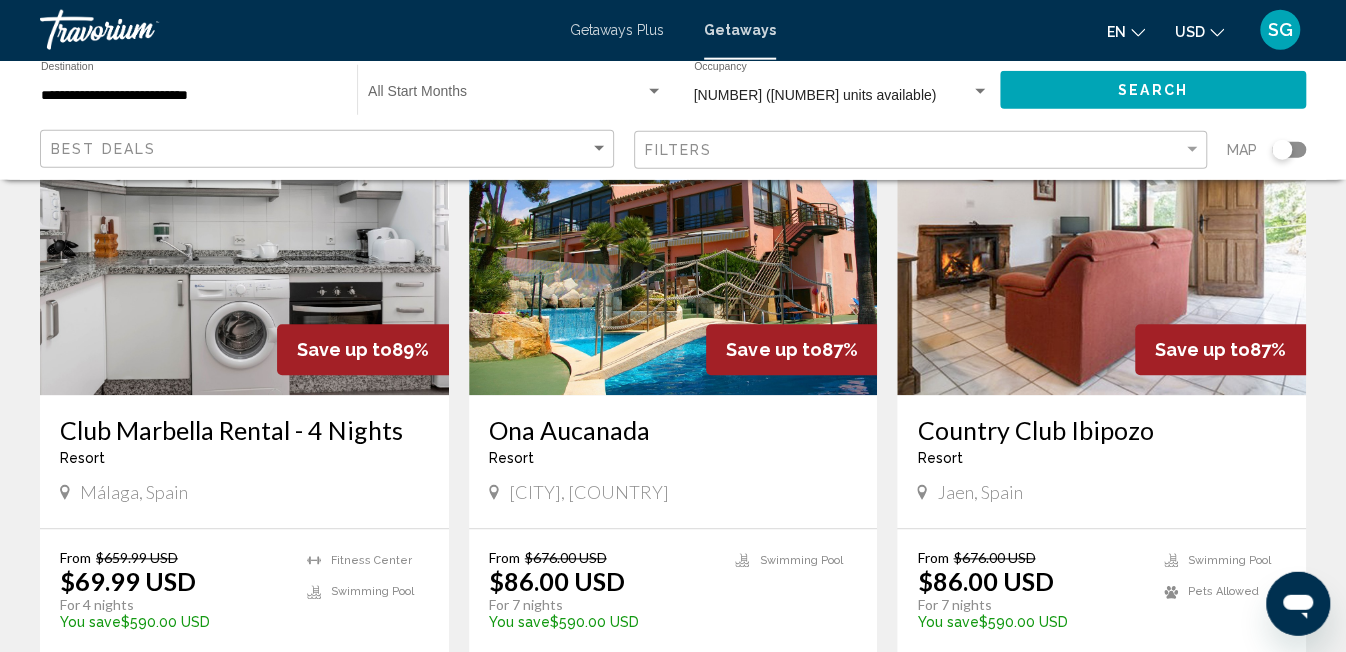 click at bounding box center (673, 236) 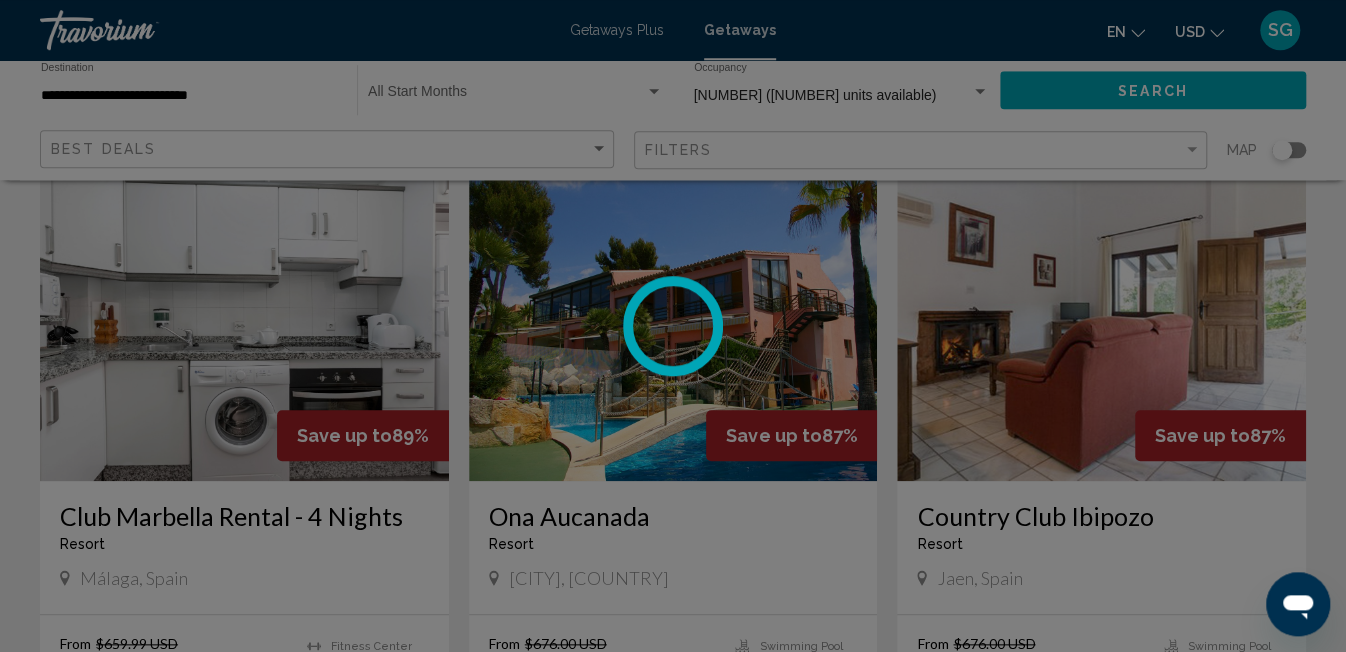 scroll, scrollTop: 786, scrollLeft: 0, axis: vertical 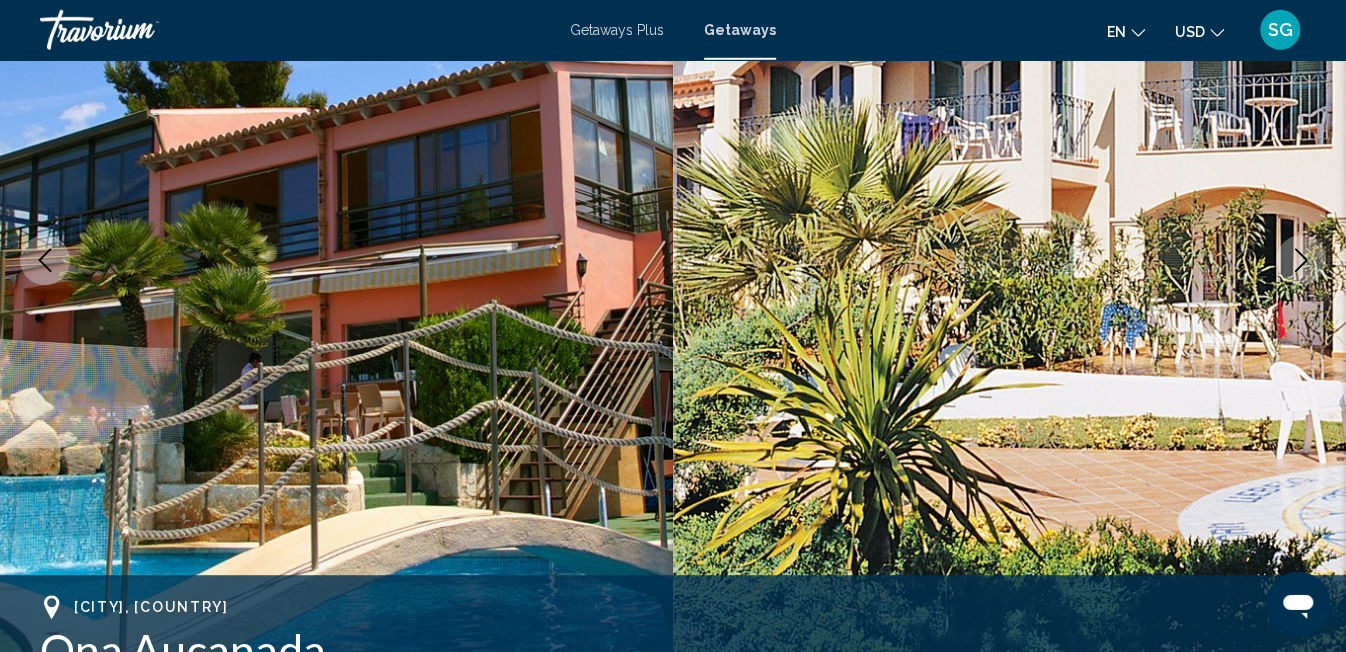 click 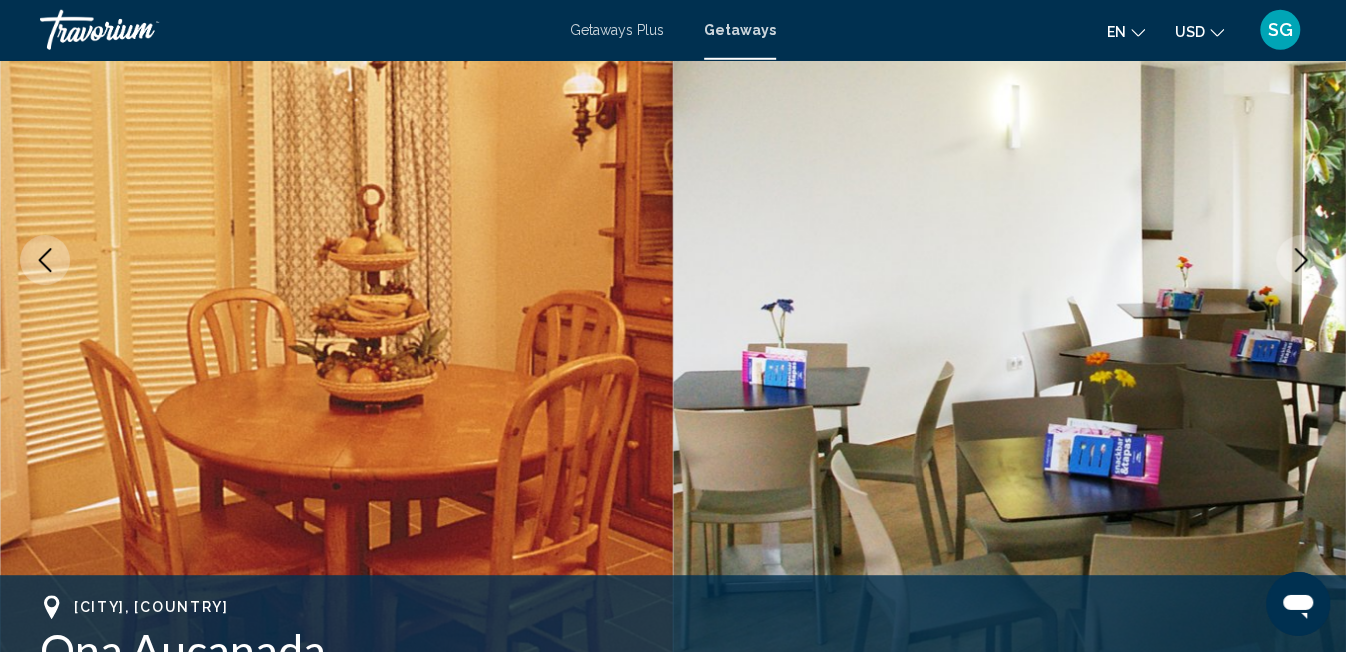 click 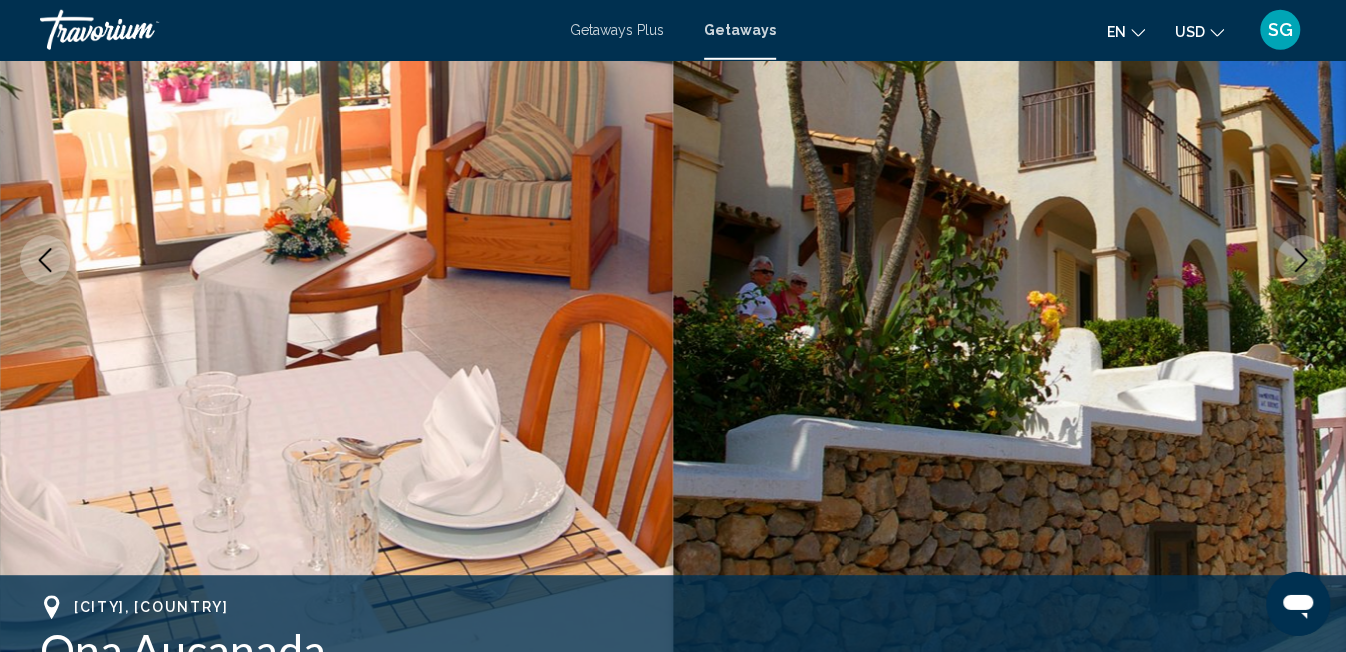 click 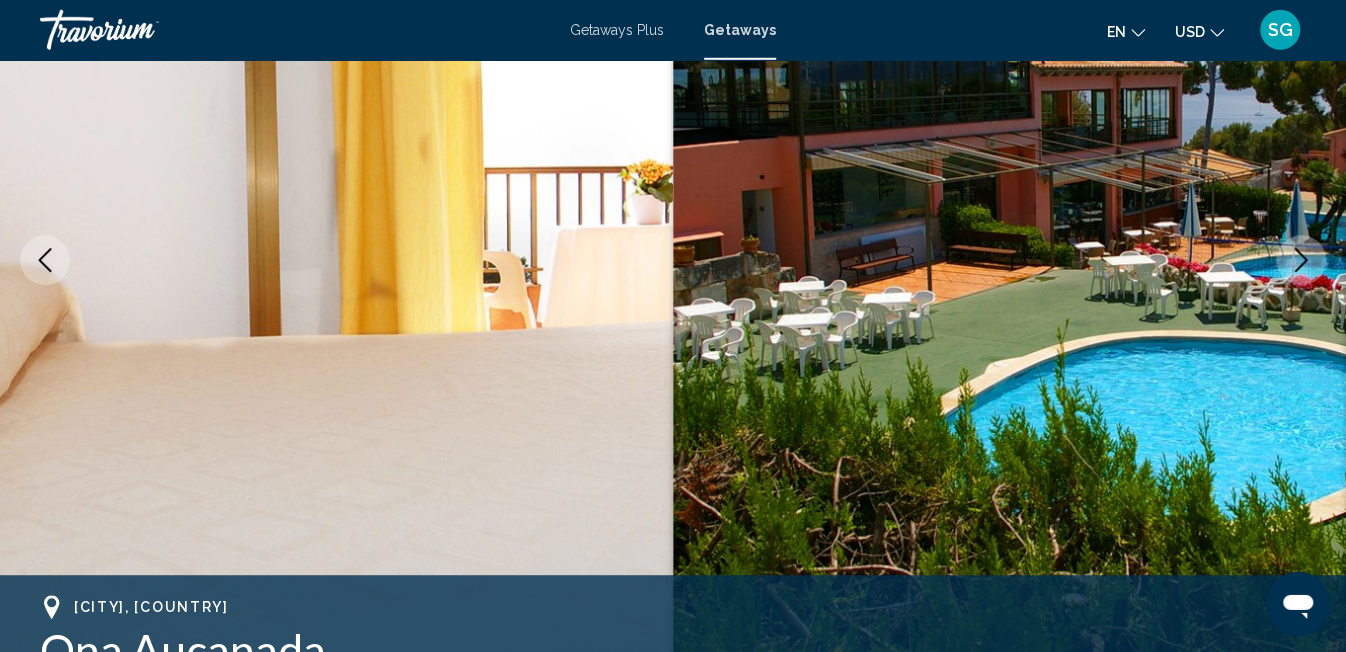 click 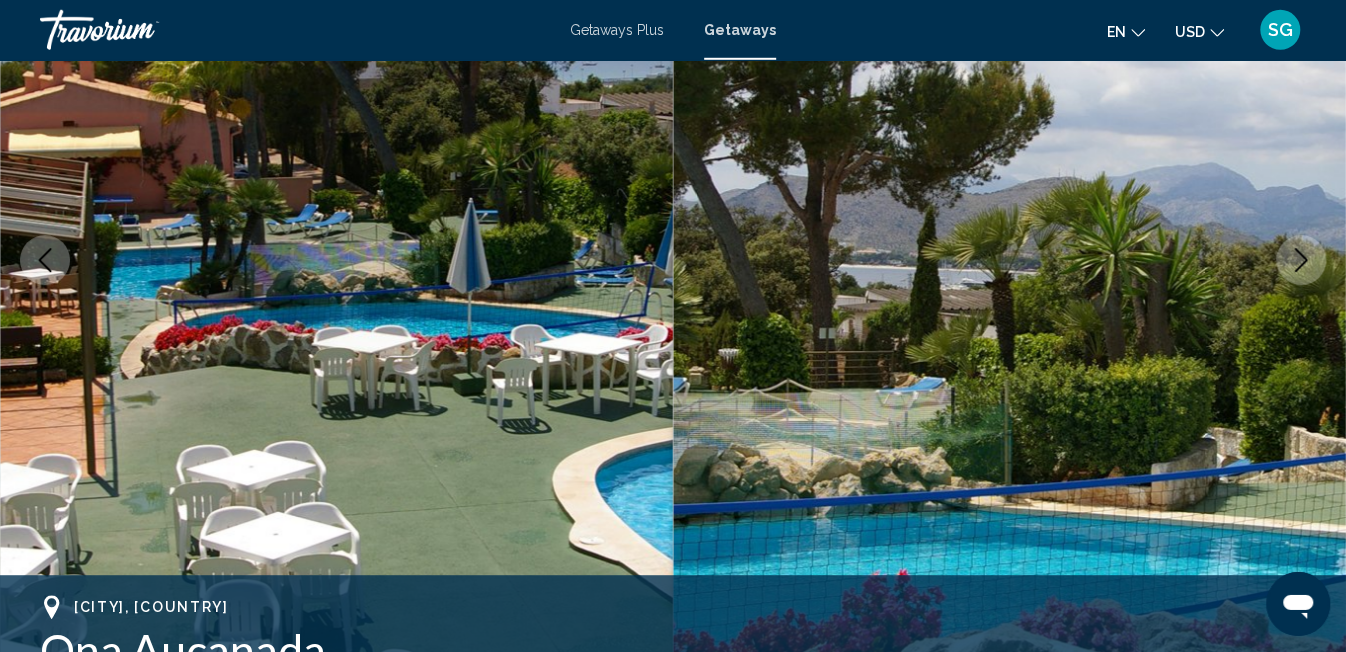 click 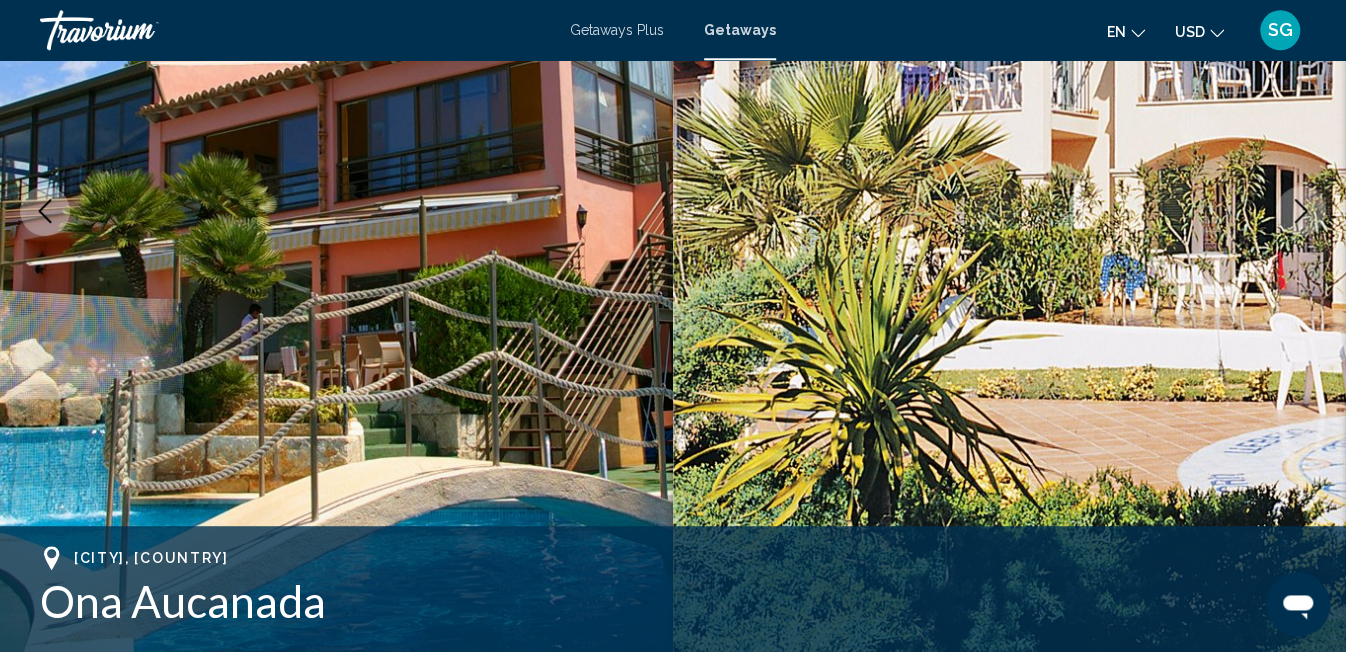 scroll, scrollTop: 317, scrollLeft: 0, axis: vertical 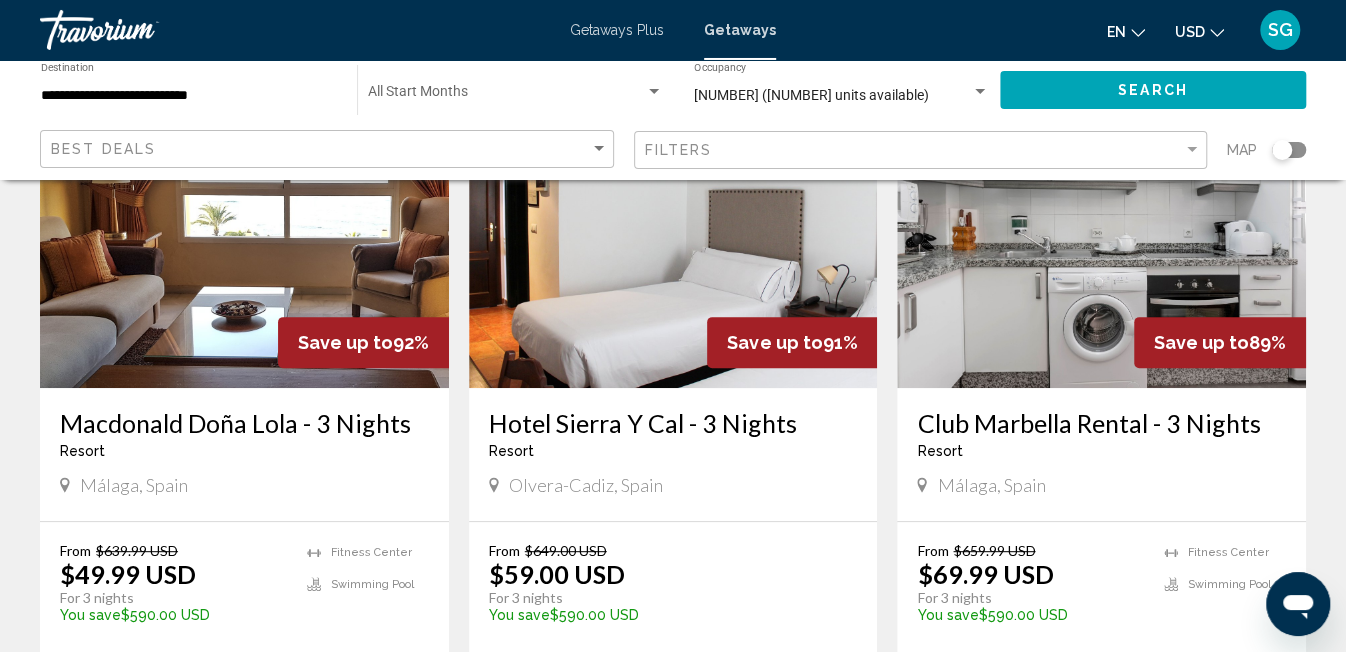 click on "Macdonald Doña Lola - 3 Nights" at bounding box center [244, 423] 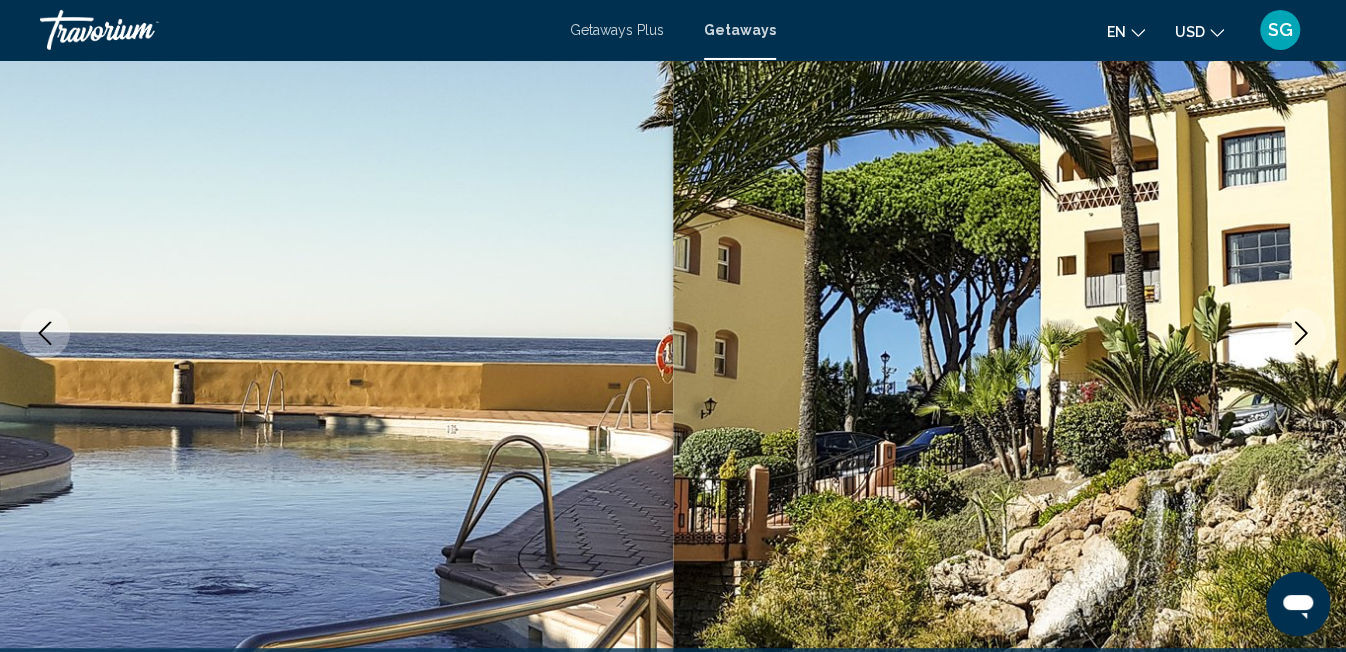 scroll, scrollTop: 3291, scrollLeft: 0, axis: vertical 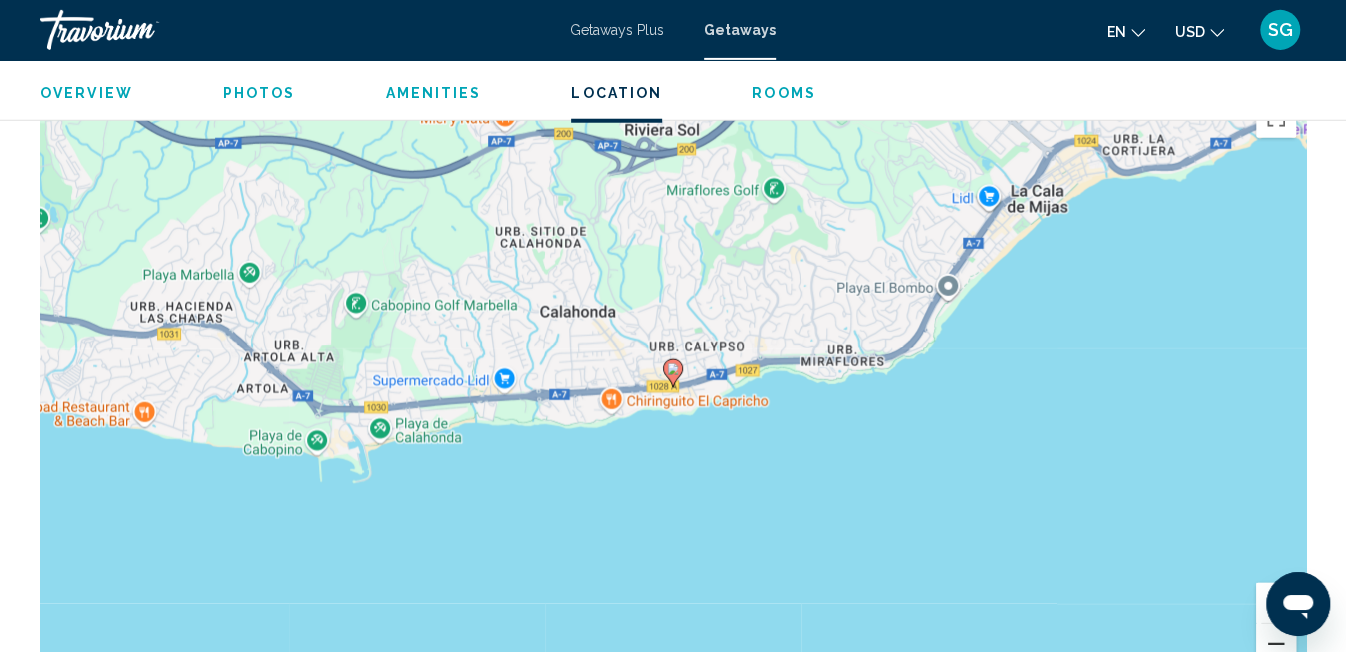 click at bounding box center [1276, 644] 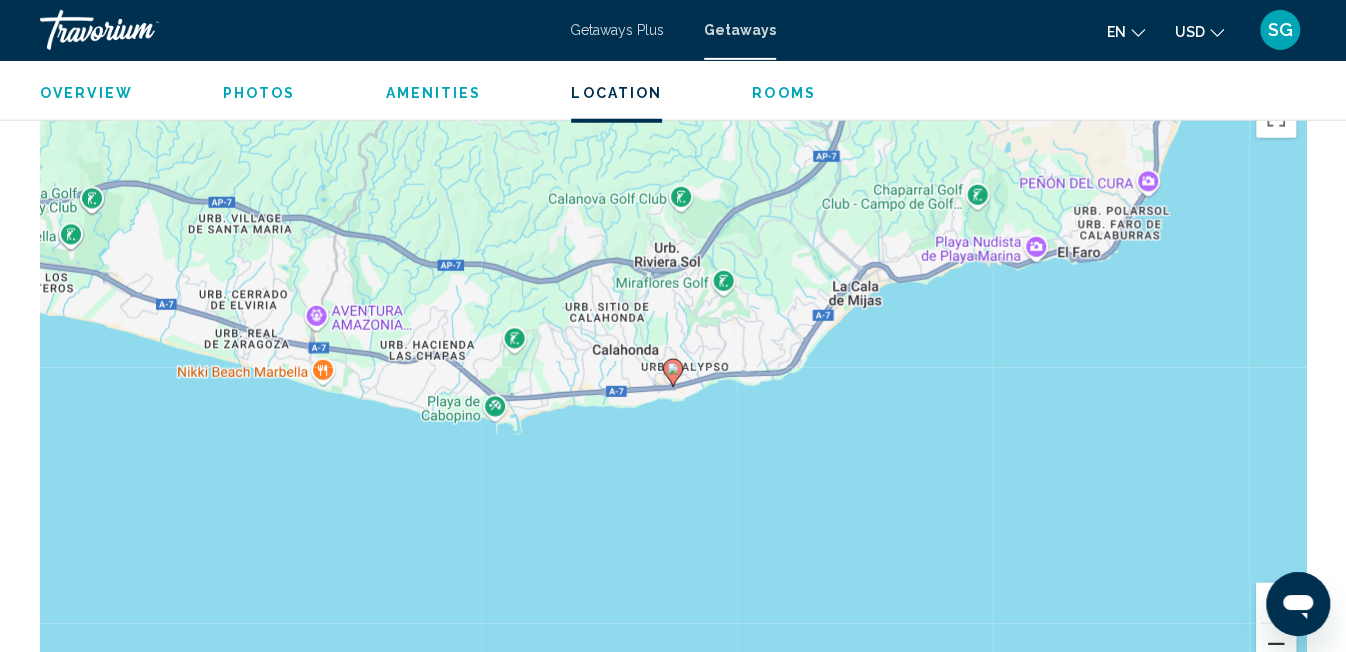 click at bounding box center (1276, 644) 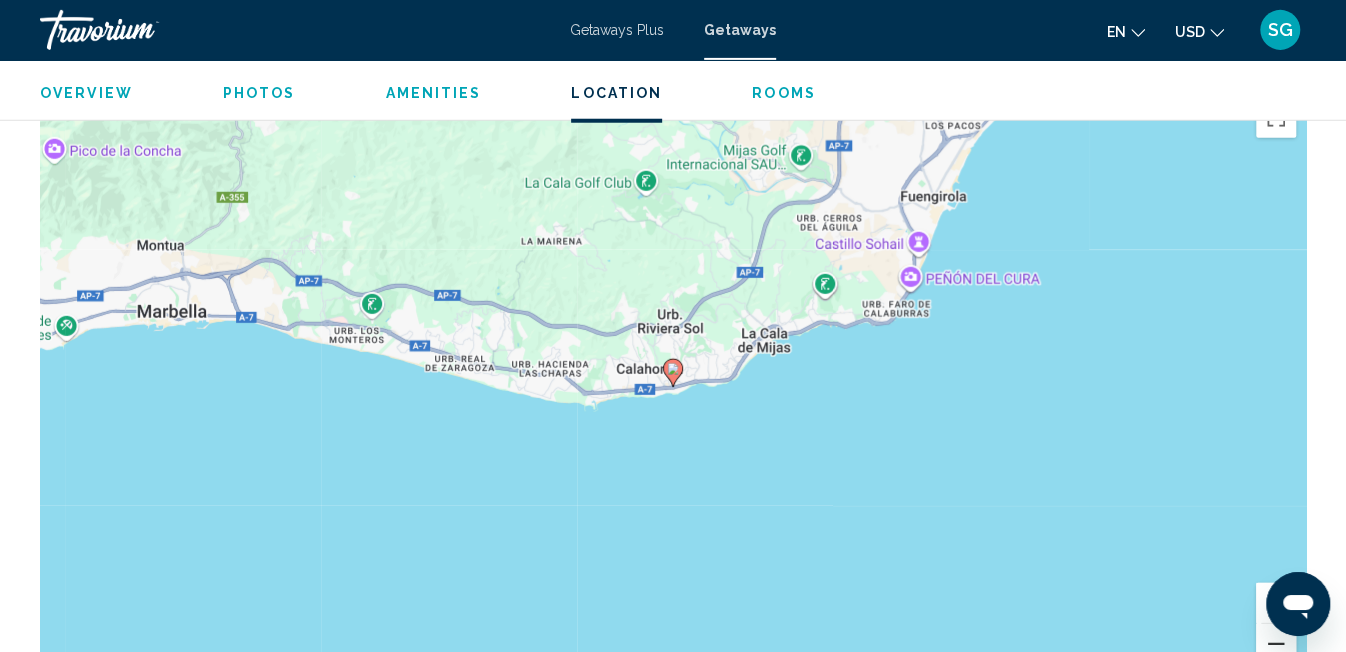 click at bounding box center (1276, 644) 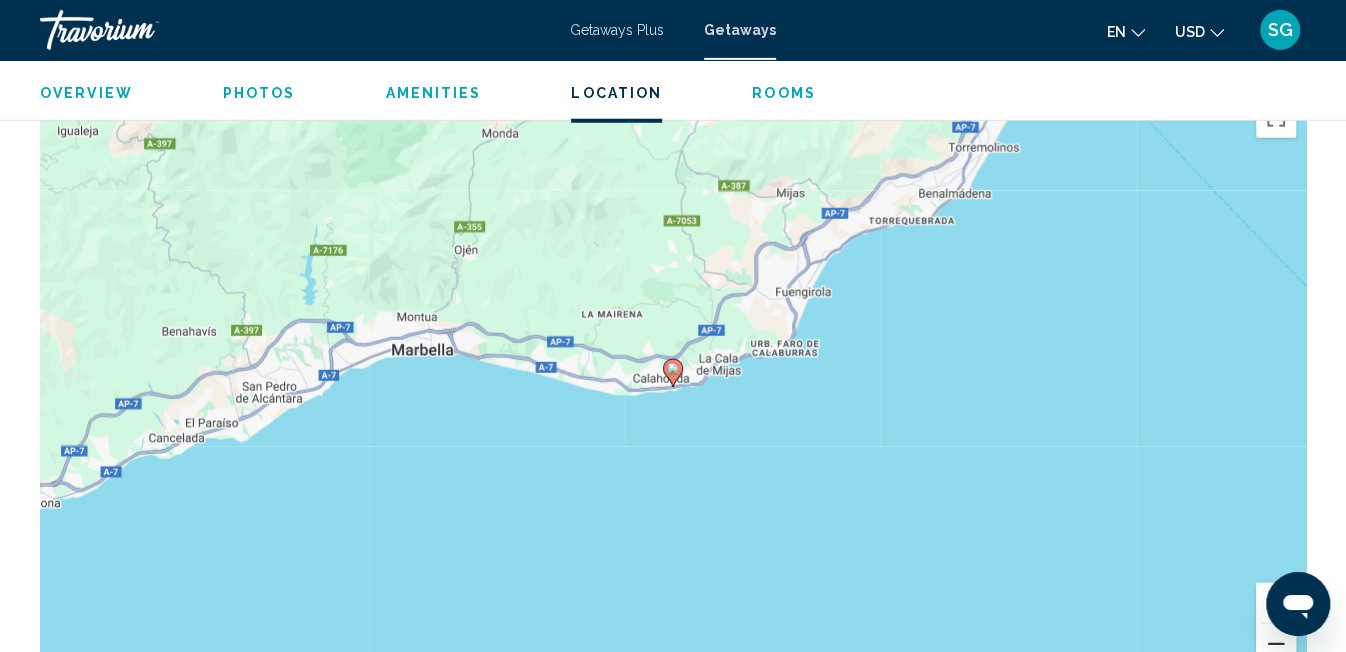 click at bounding box center [1276, 644] 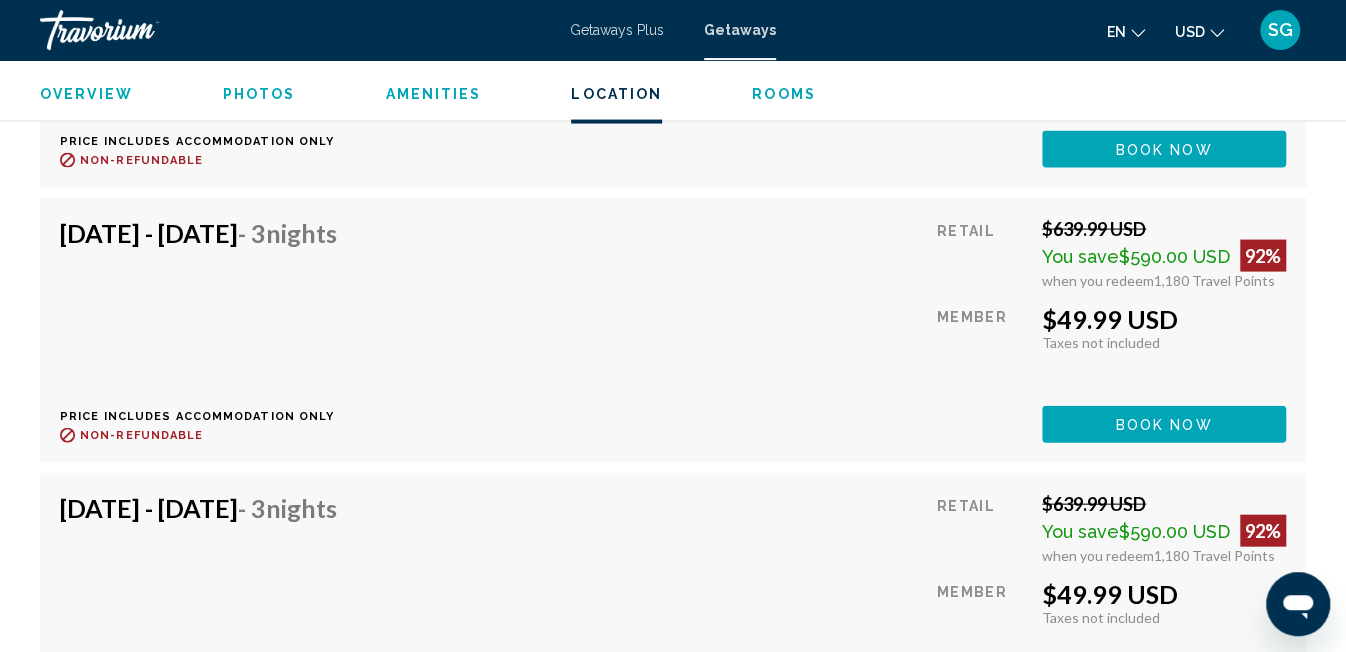 scroll, scrollTop: 6157, scrollLeft: 0, axis: vertical 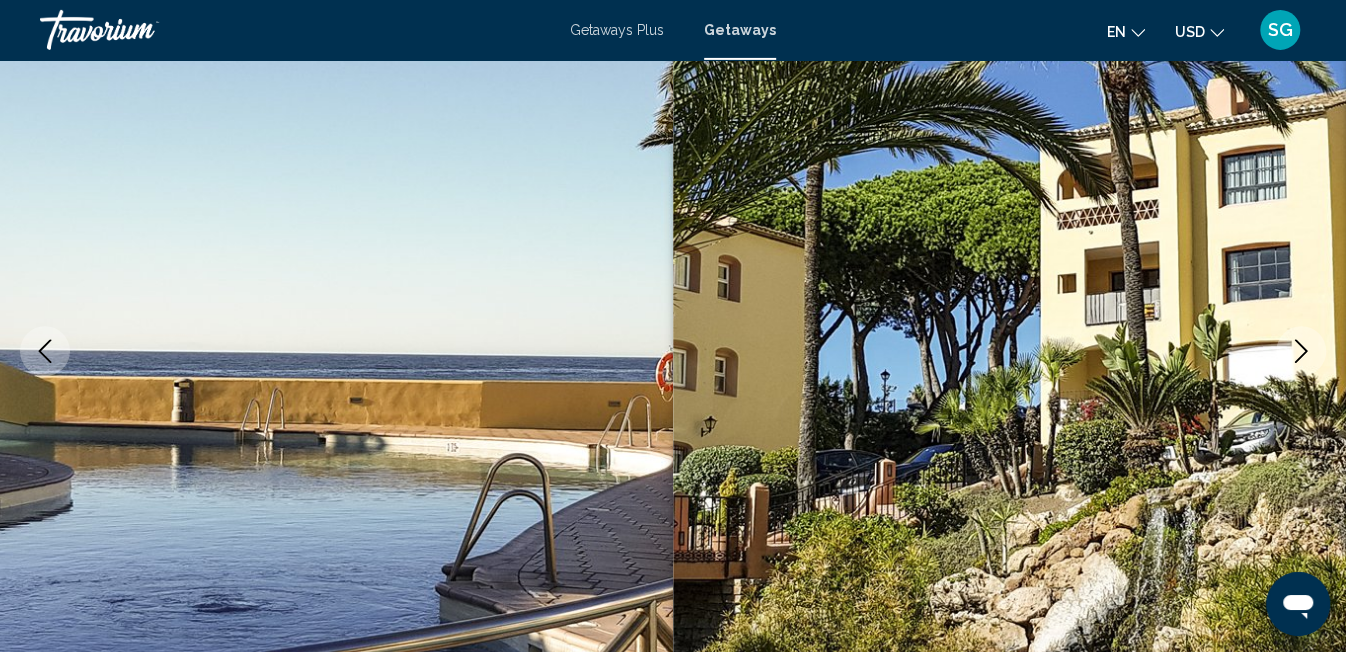 click 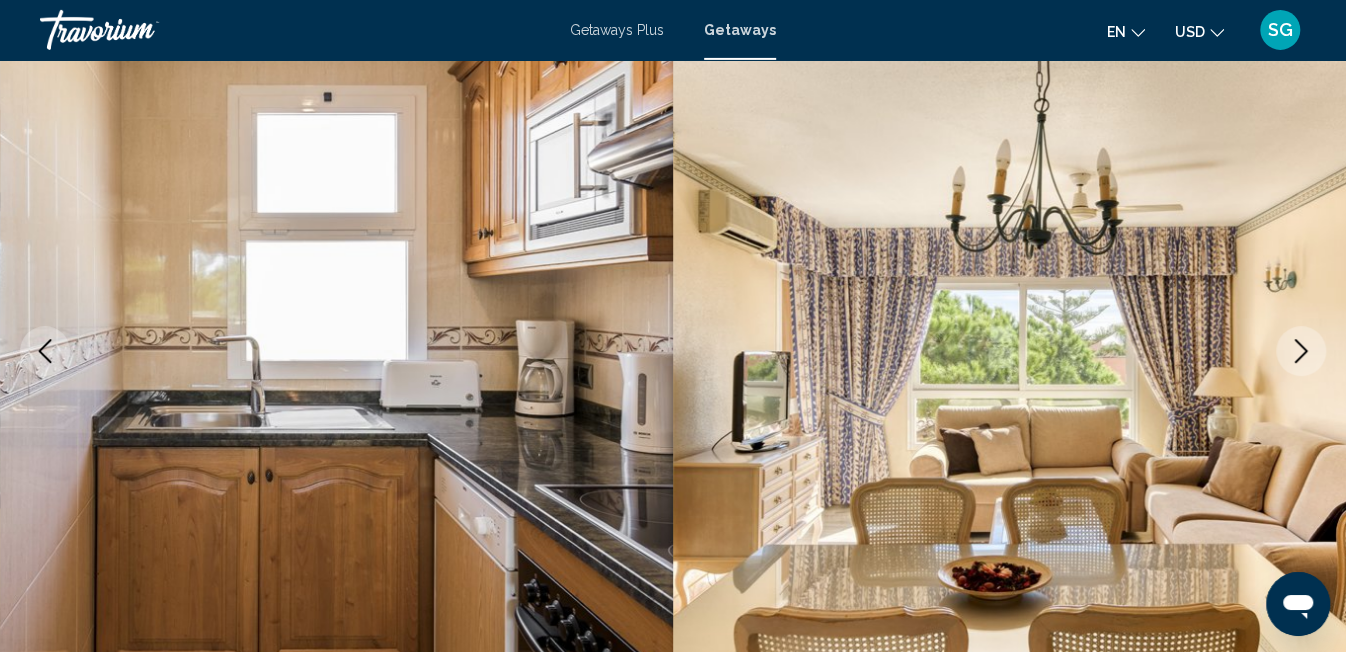 click 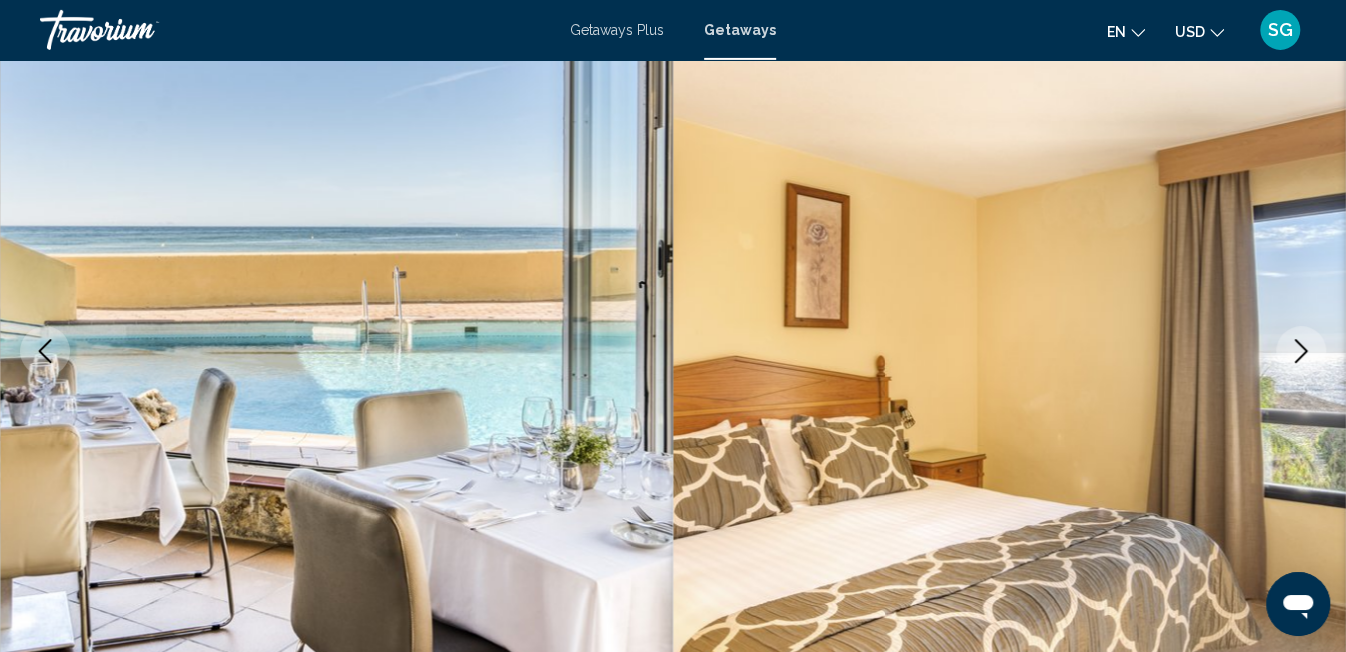 click 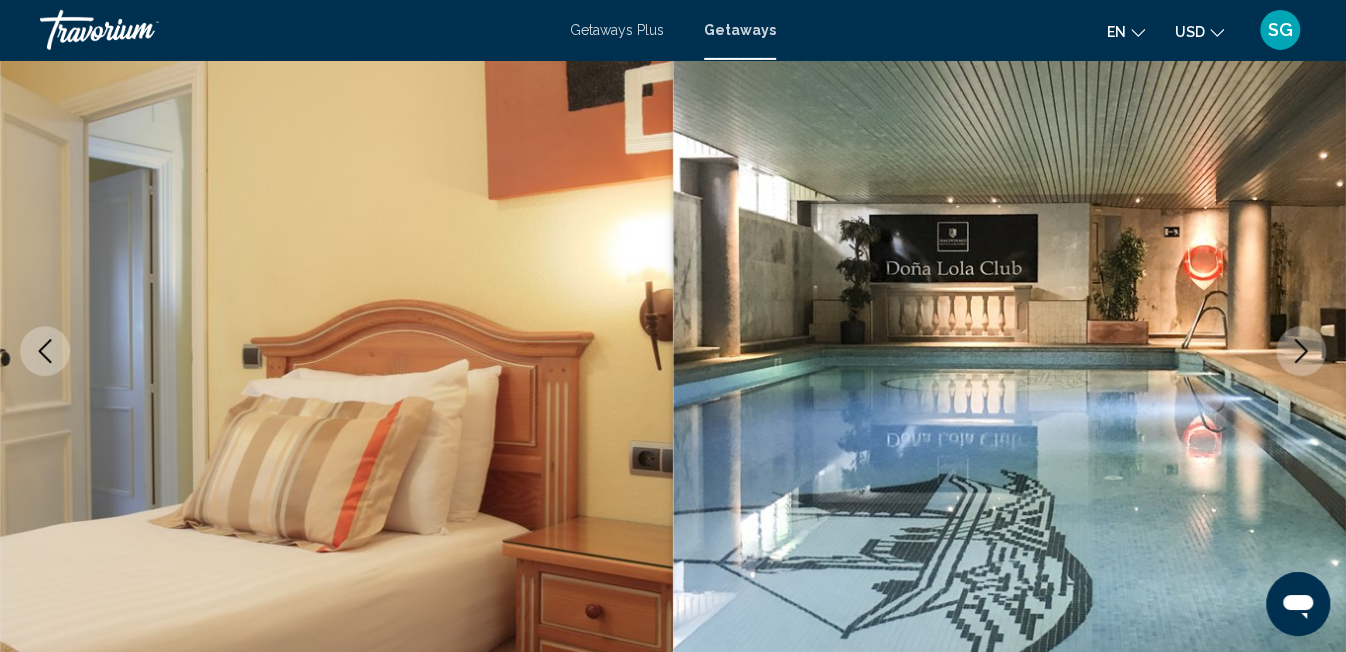 click 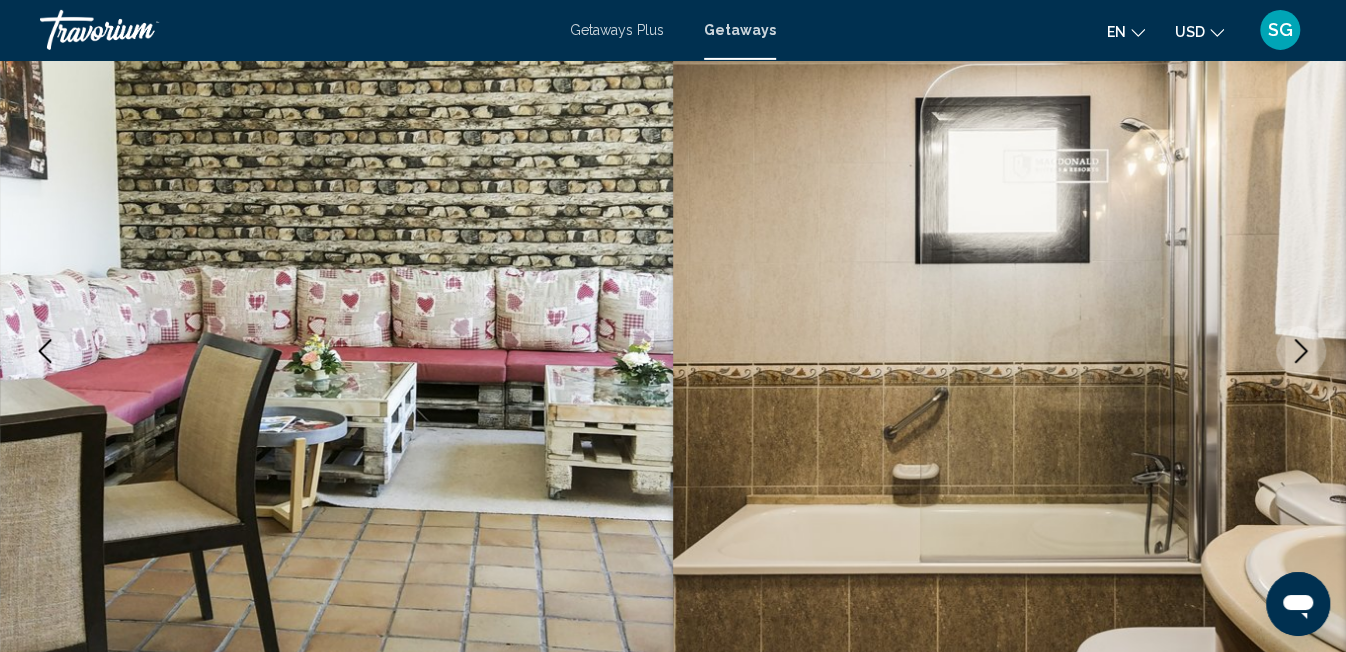 click 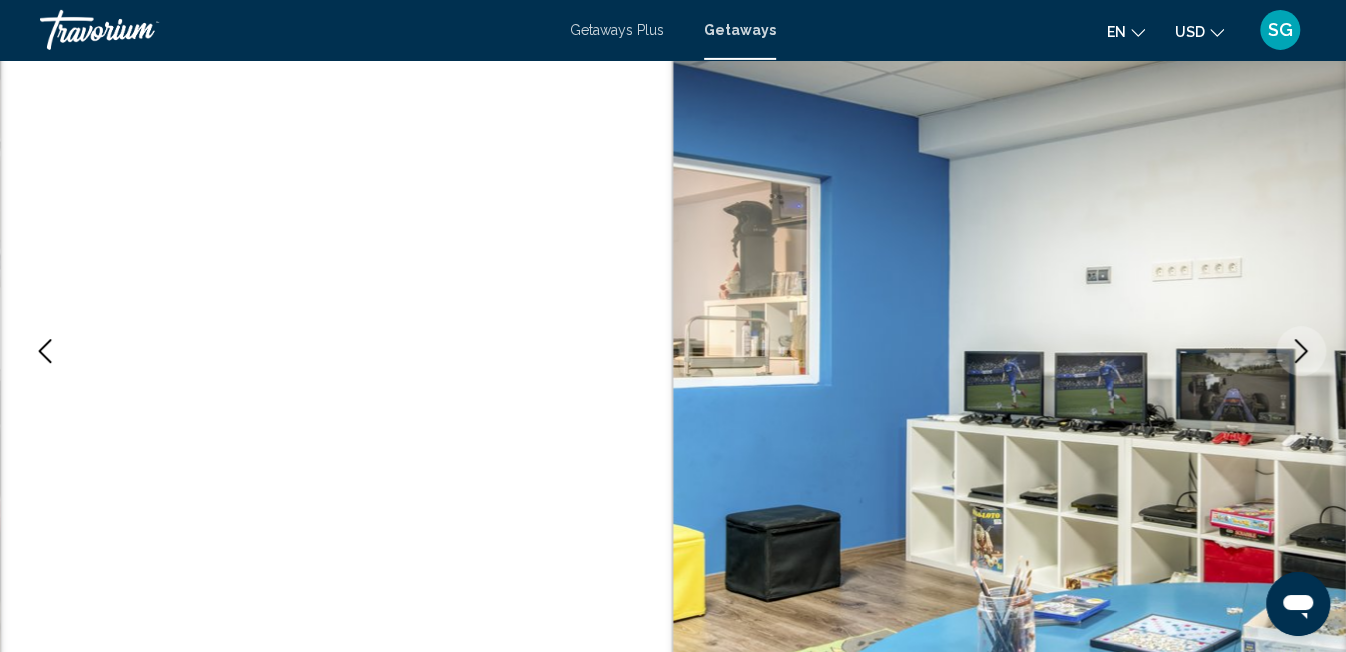click 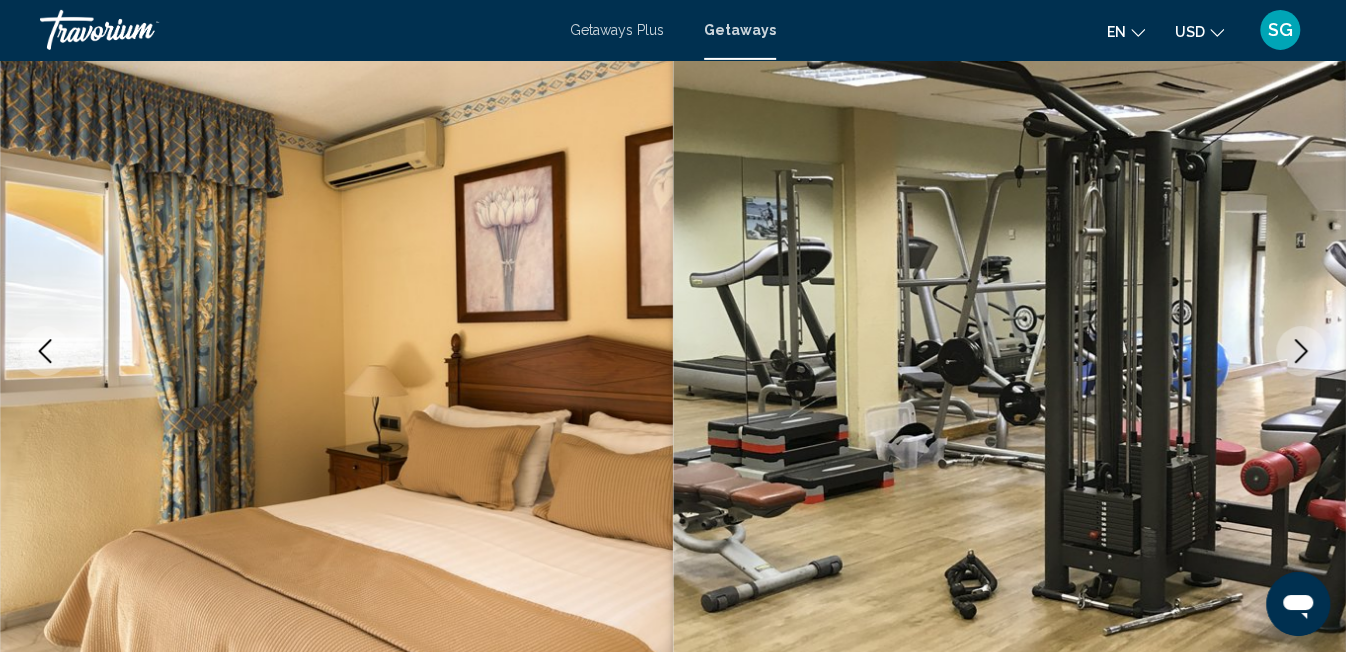 click 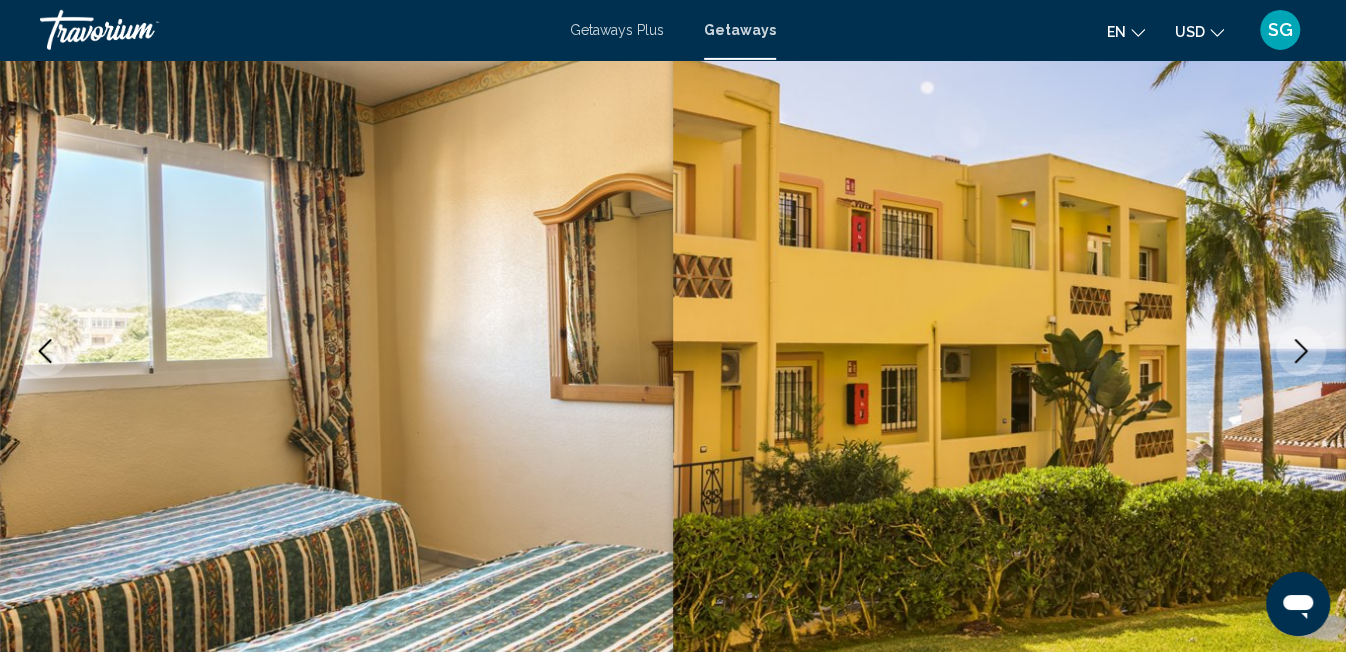 click 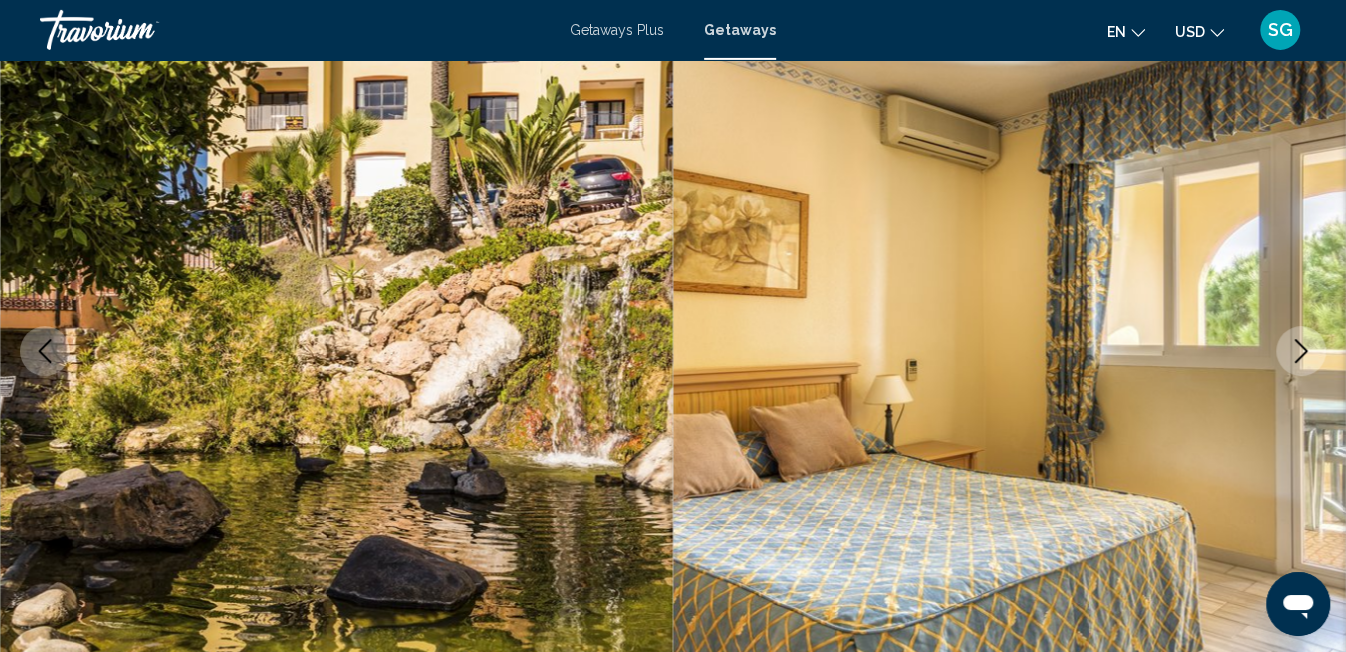 click 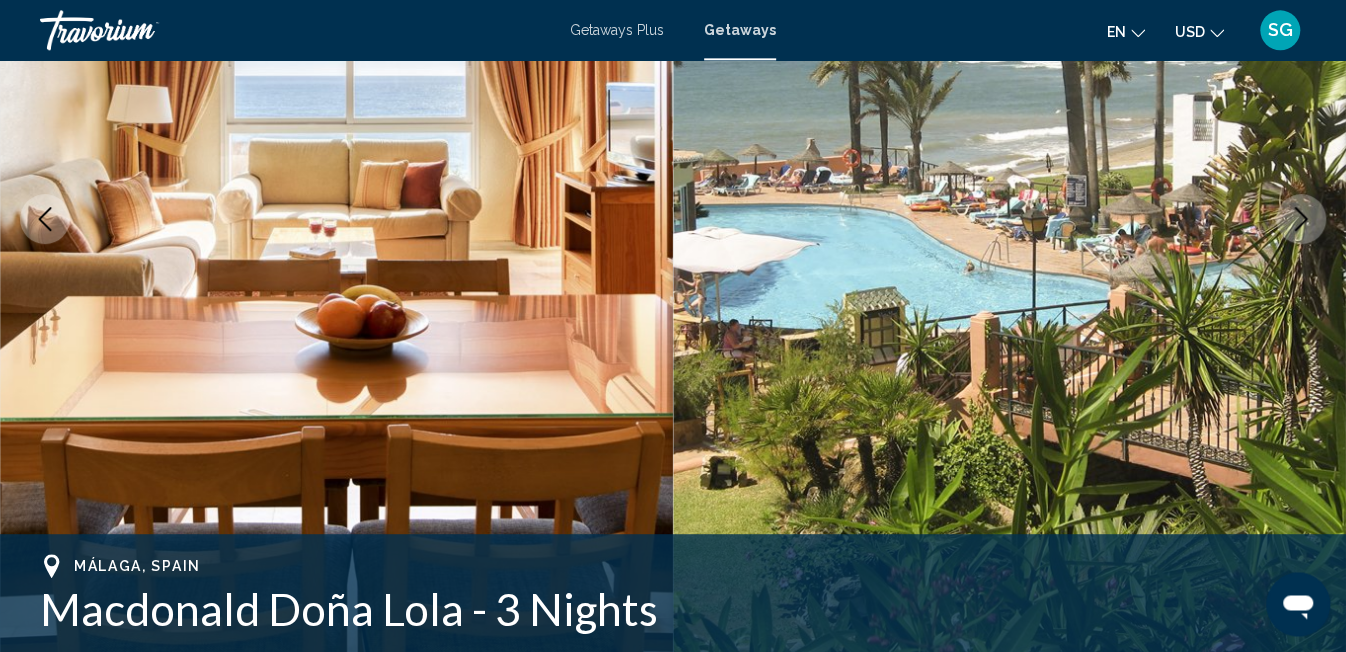 scroll, scrollTop: 341, scrollLeft: 0, axis: vertical 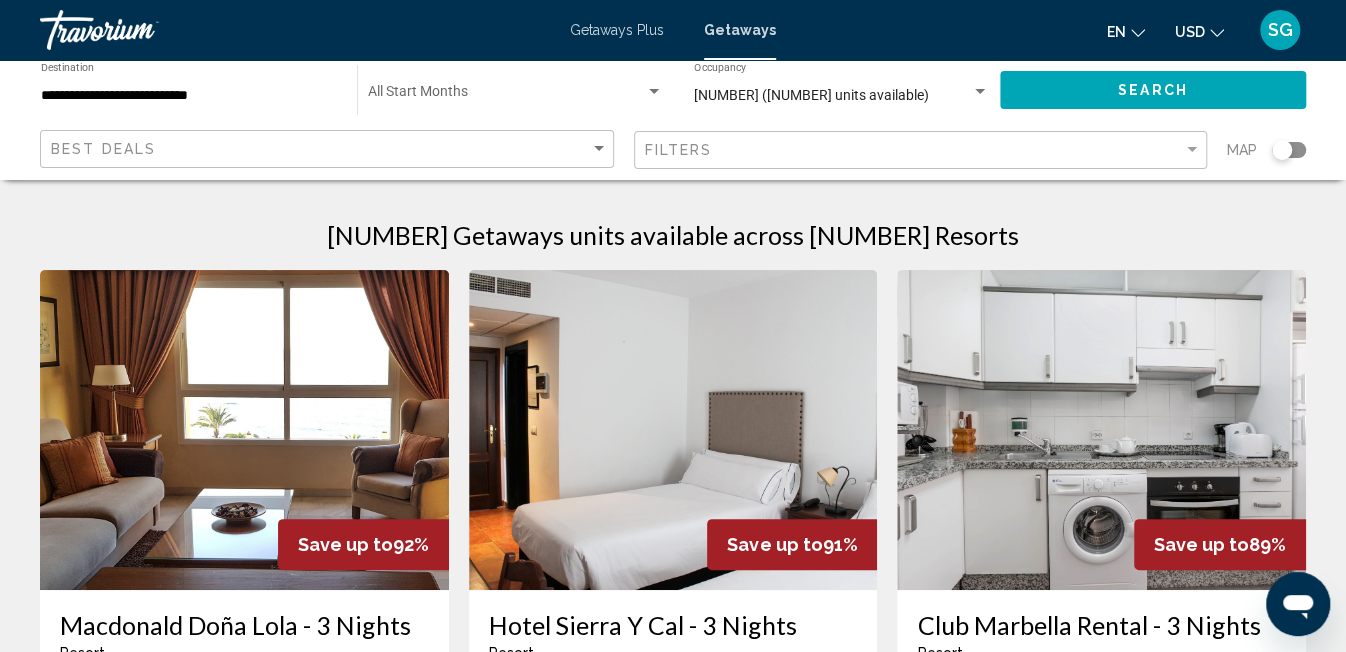 click 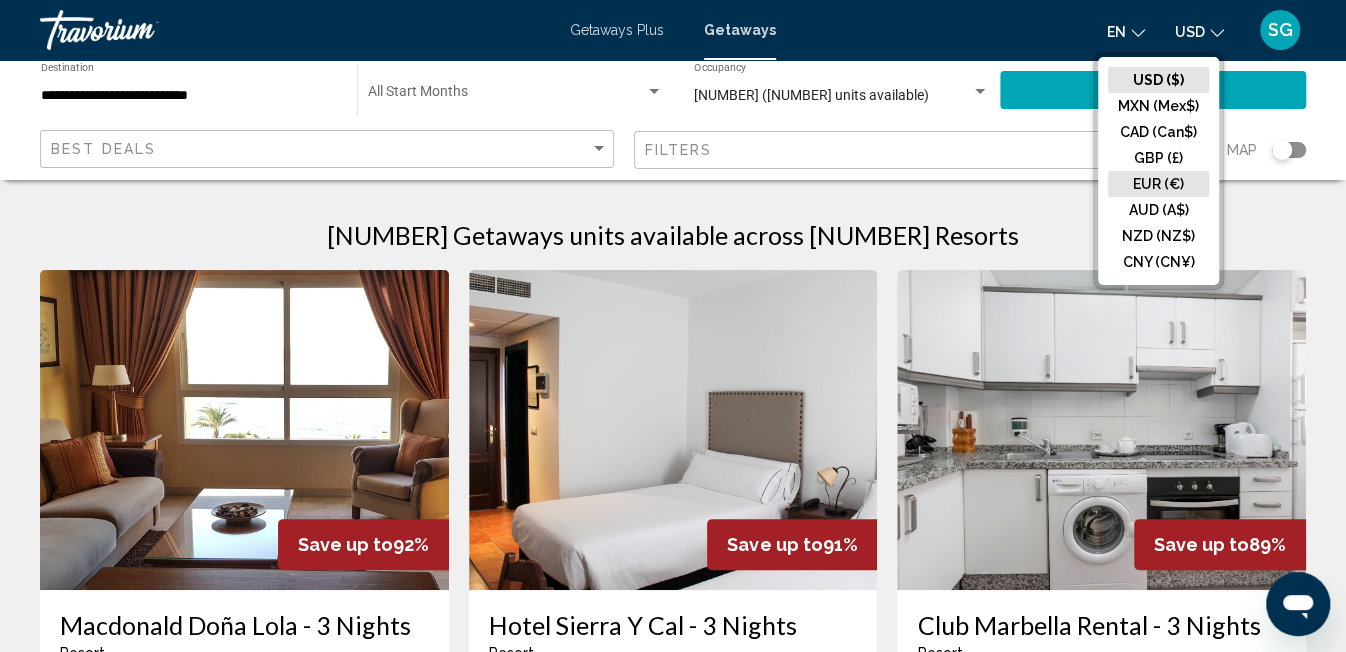 click on "EUR (€)" 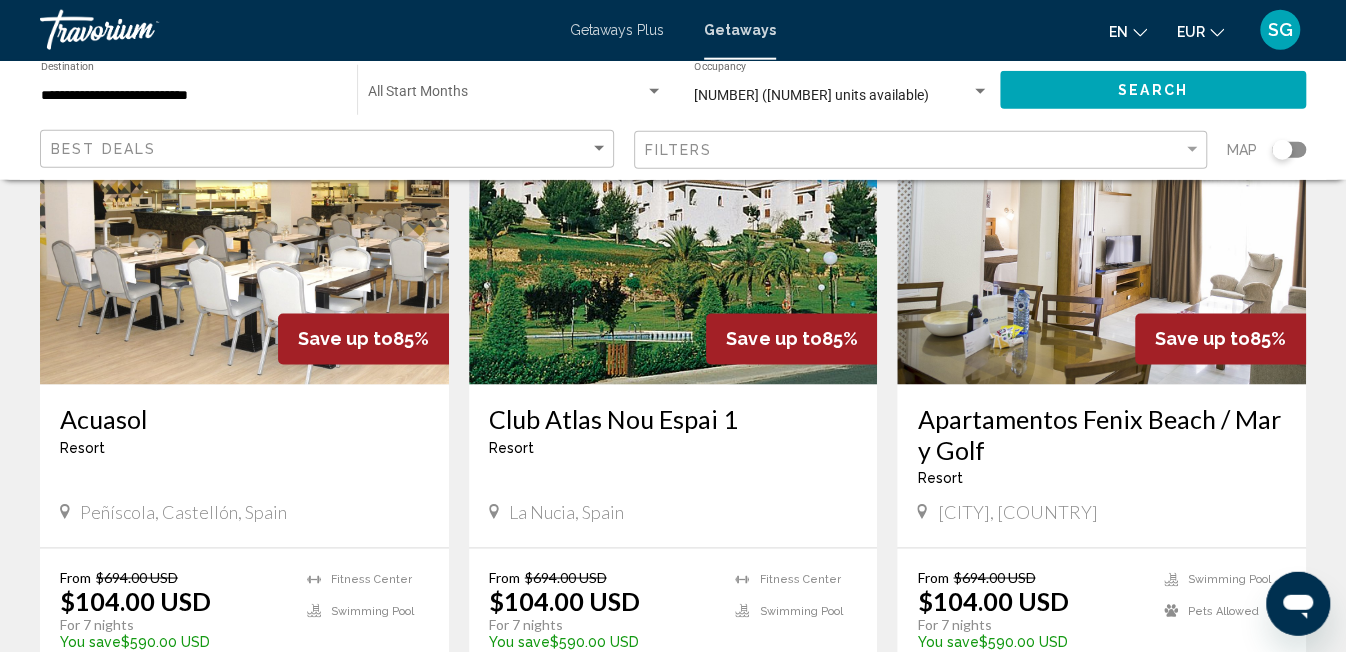 scroll, scrollTop: 1576, scrollLeft: 0, axis: vertical 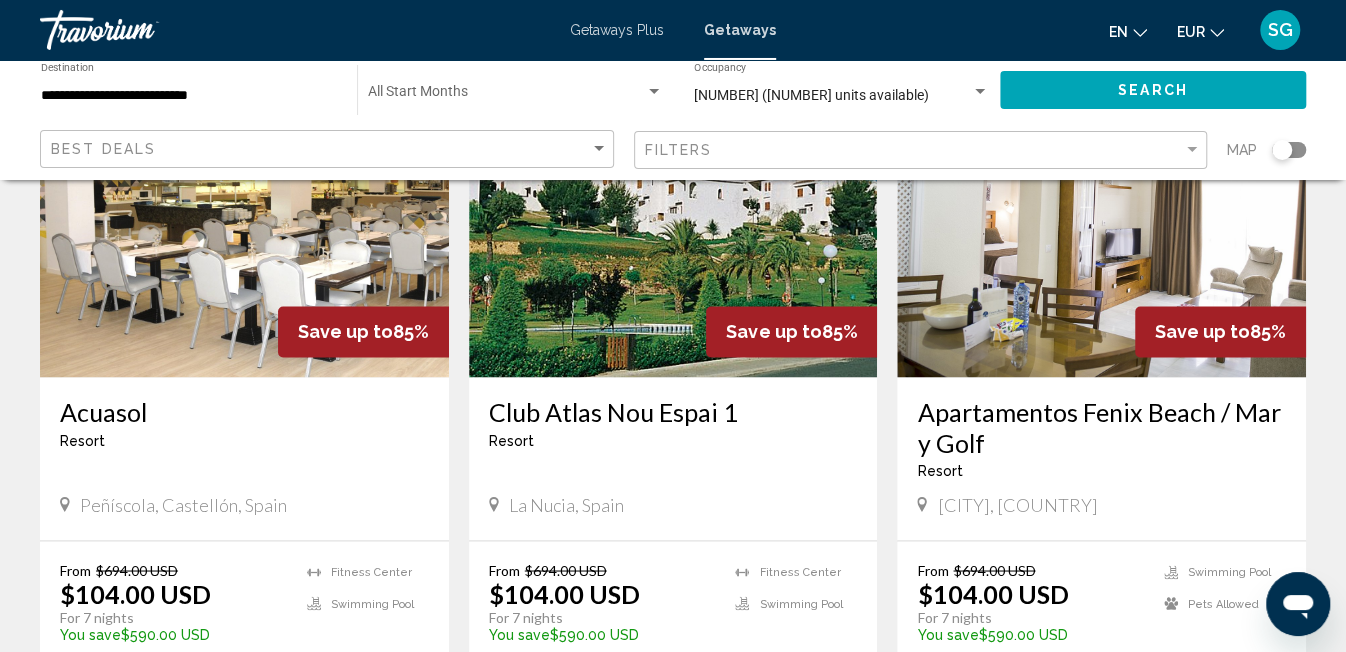 click 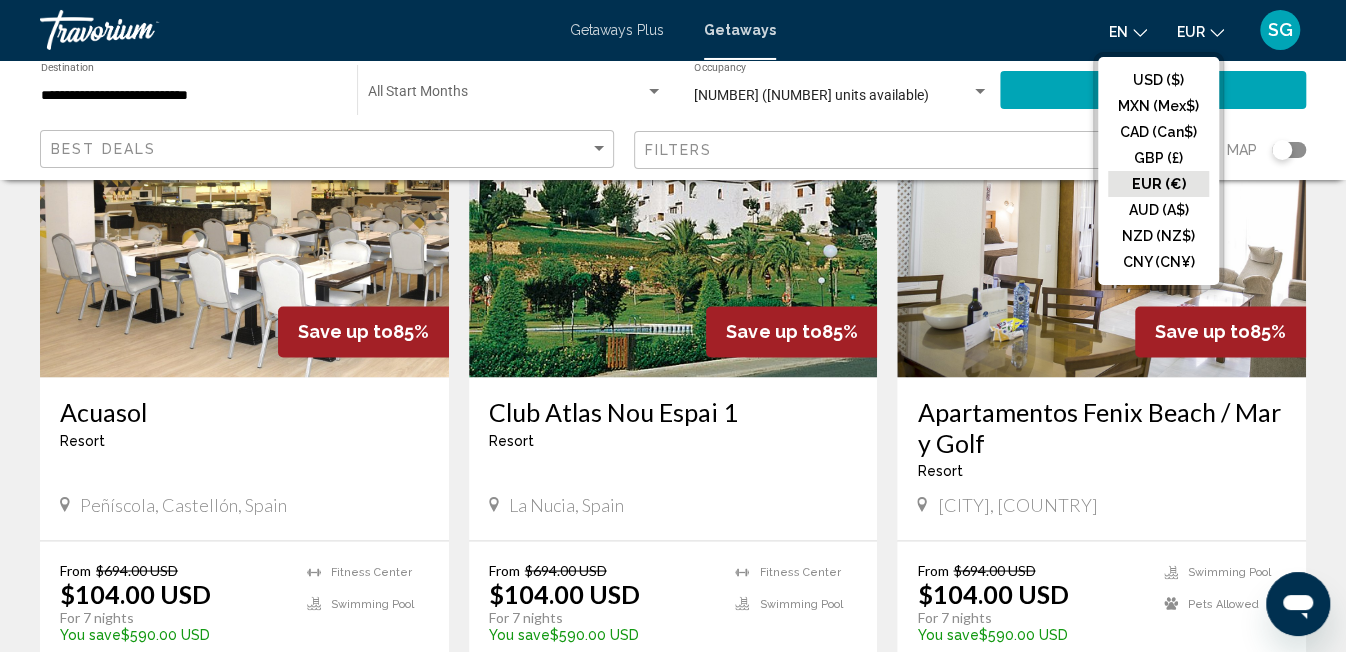 click on "EUR (€)" 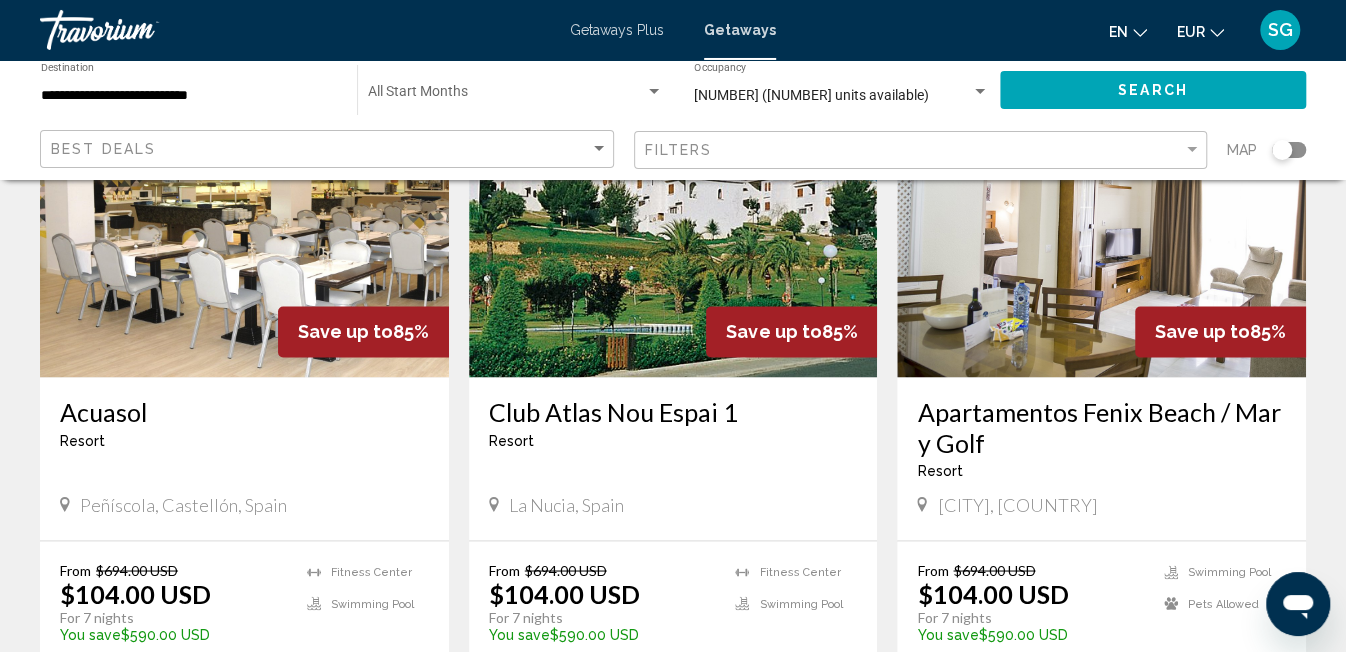 click at bounding box center [673, 217] 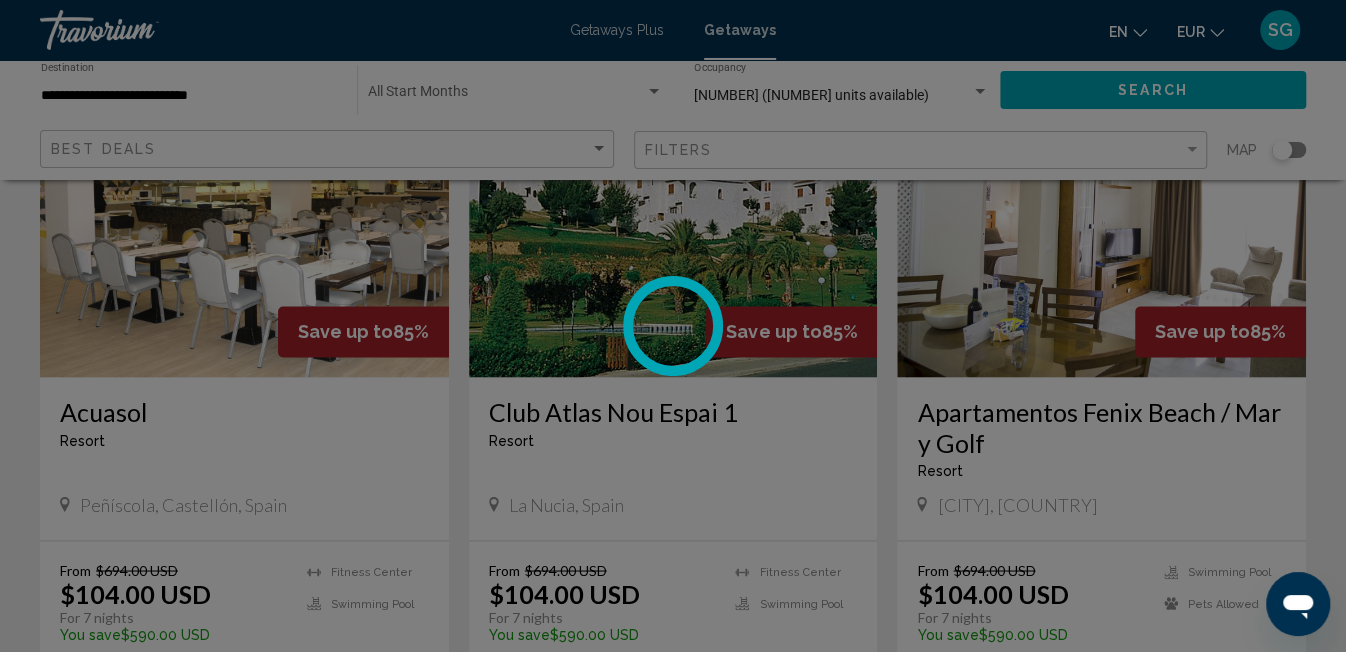 scroll, scrollTop: 3279, scrollLeft: 0, axis: vertical 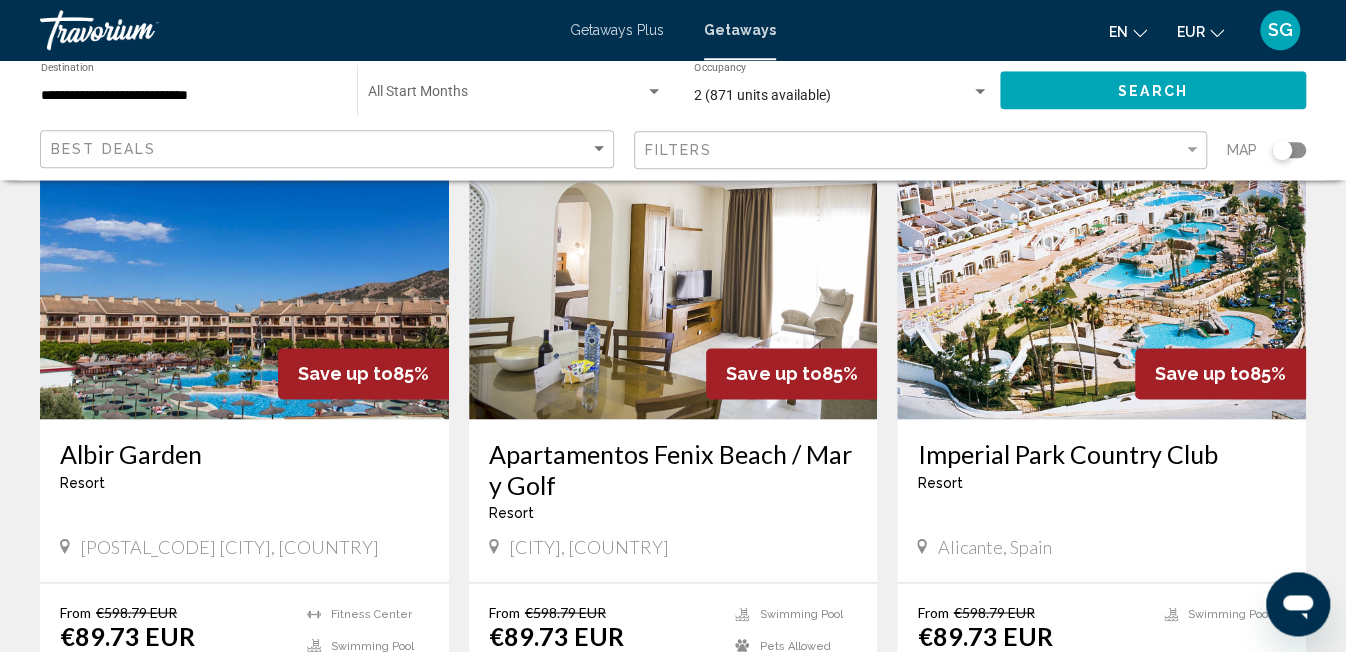 click on "Albir Garden" at bounding box center (244, 454) 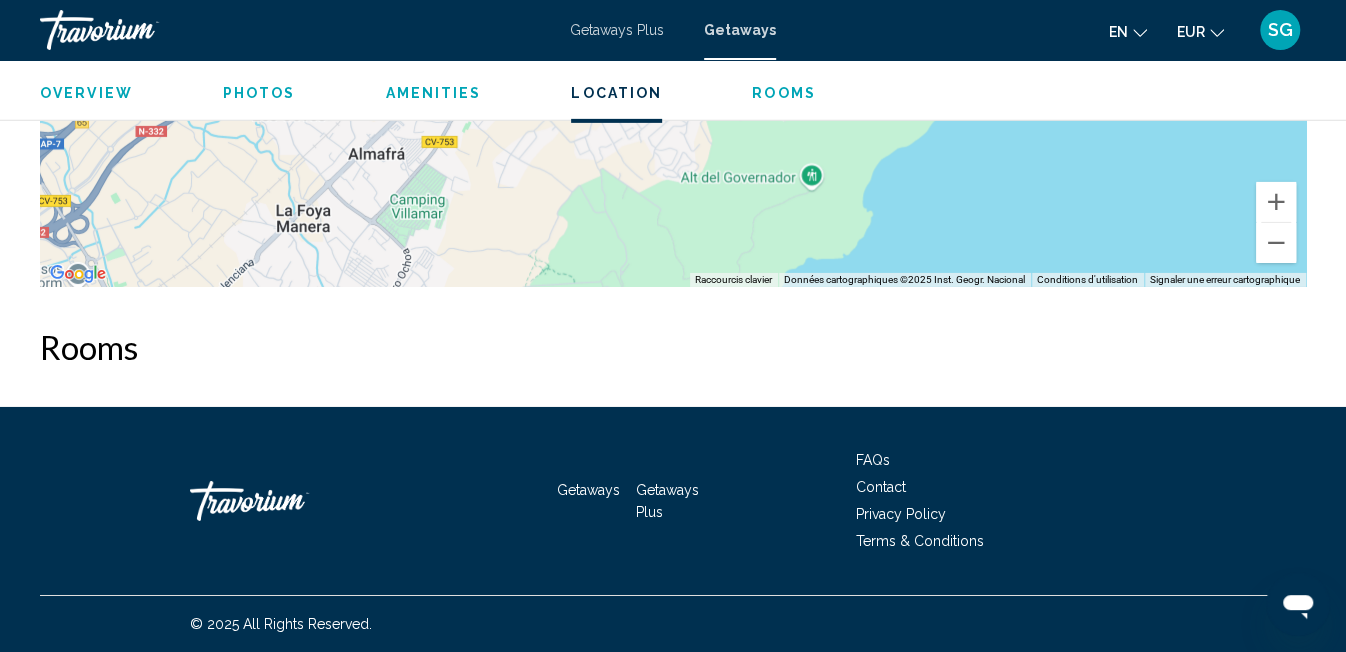scroll, scrollTop: 3410, scrollLeft: 0, axis: vertical 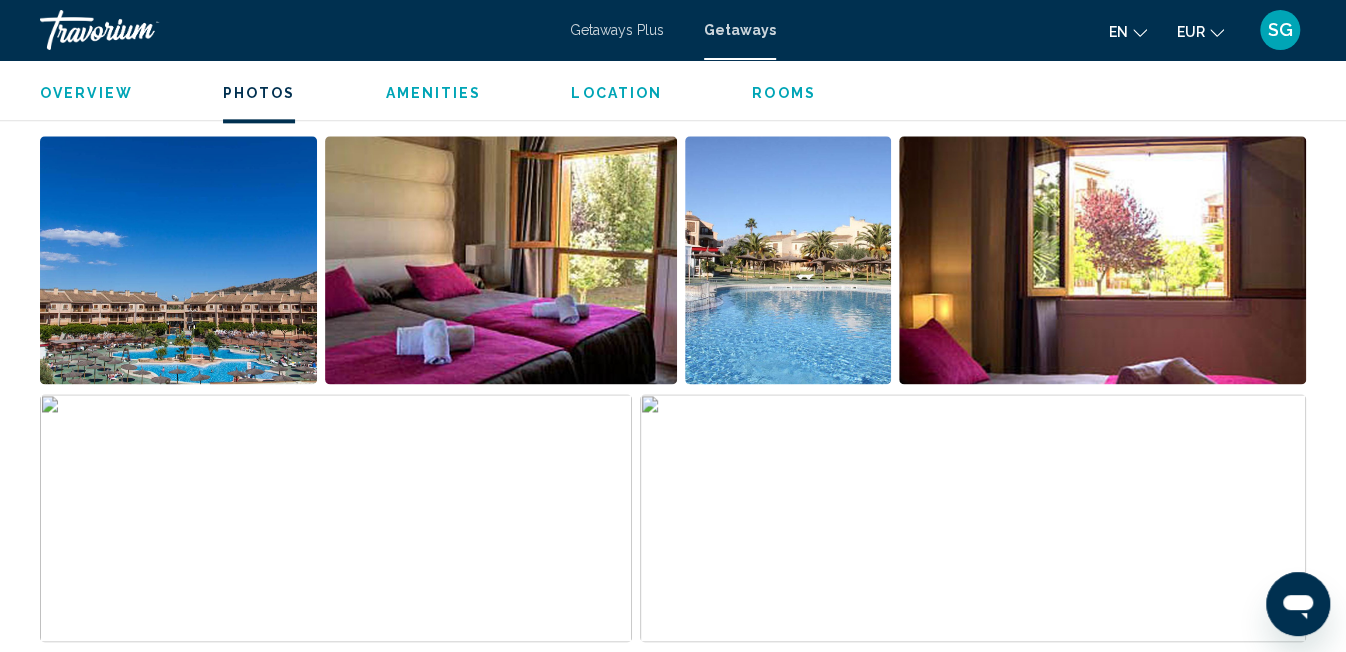 click on "Overview Type Resort All-Inclusive No All-Inclusive Address Camino Viejo de Altea 29 Playa del Albir 03580 Alicante, Spain Description Close to the bustling year-round holiday town of Benidorm, Albir Garden is ideally located for visiting local attractions from popular beaches to ancient towns. On-site you'll find indoor and outdoor pools, a sauna, gym, a flume-filled aqua park, daily entertainment including aqua aerobics and badminton and a buffet restaurant for when hunger calls. Albir is a small town lined with bars, restaurants and shops which are five minutes away from the resort. Read more
Photos Amenities
Fitness Center
Swimming Pool ATM/banking Billiards or pool table Business center Car Rental Concierge desk/services Currency exchange Dry cleaning/laundry service Fitness Center Game room Gift shops or newsstand Indoor swimming pool Laundry facilities" at bounding box center [673, 1514] 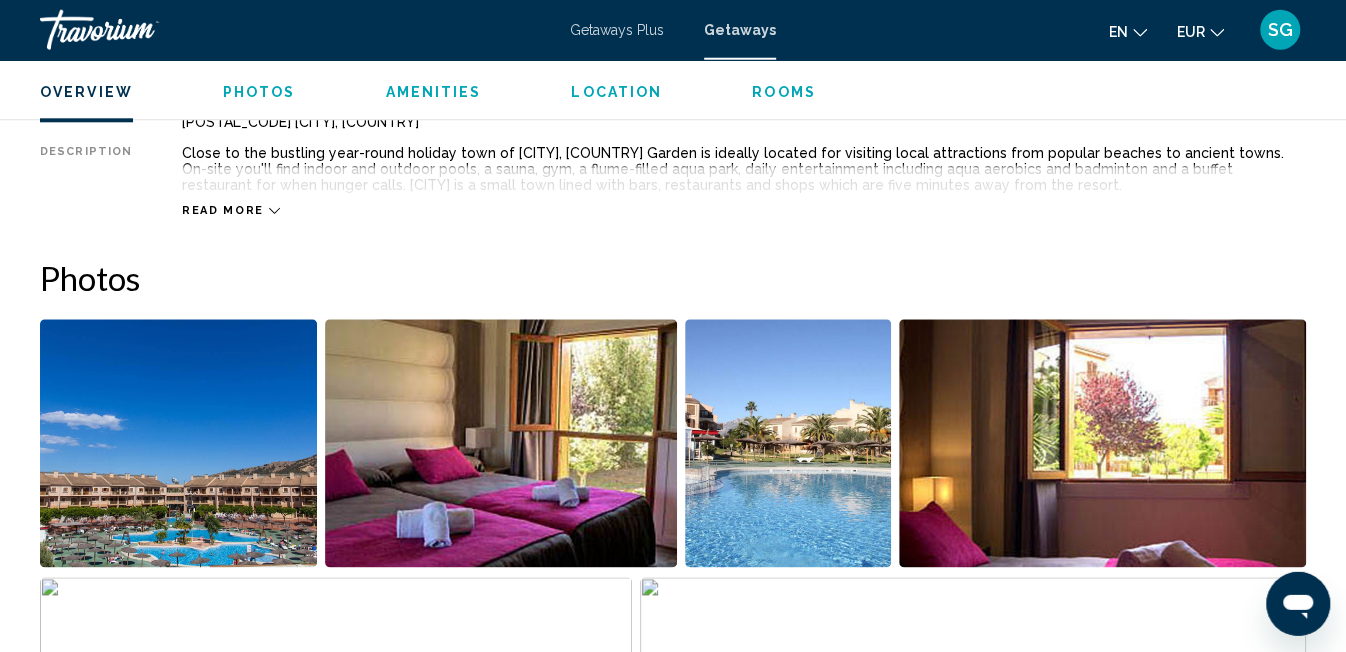 scroll, scrollTop: 1124, scrollLeft: 0, axis: vertical 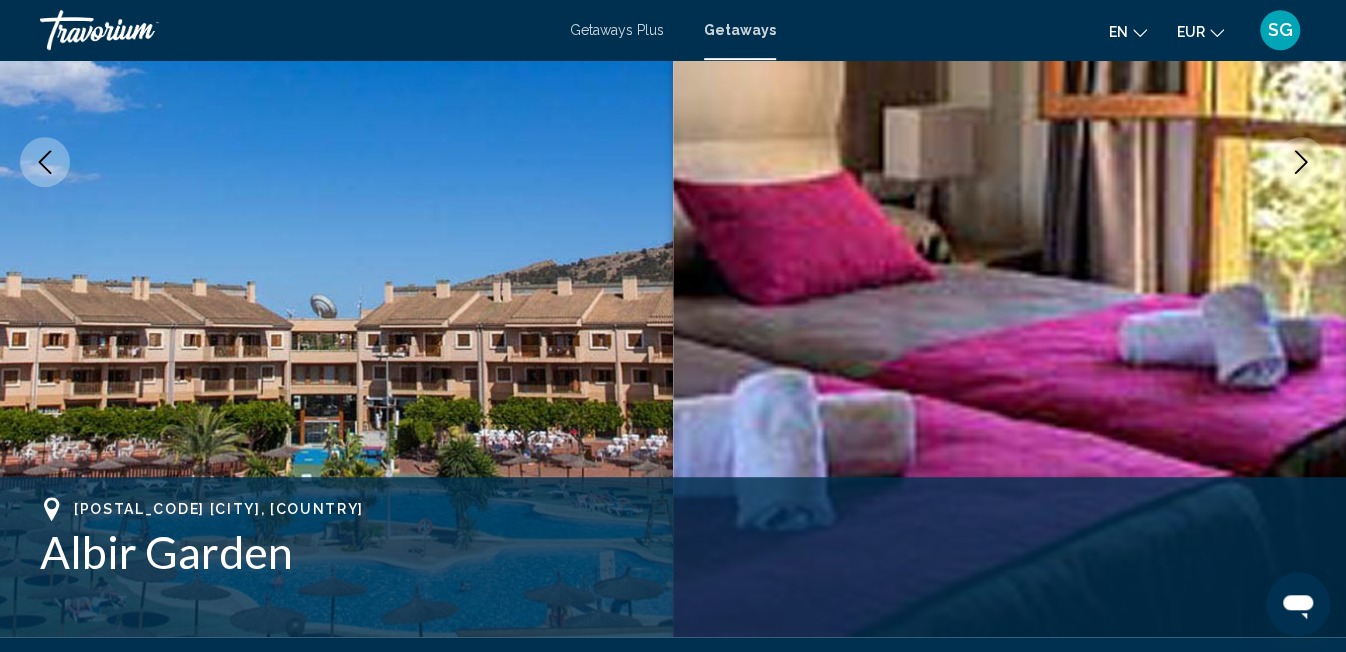 click 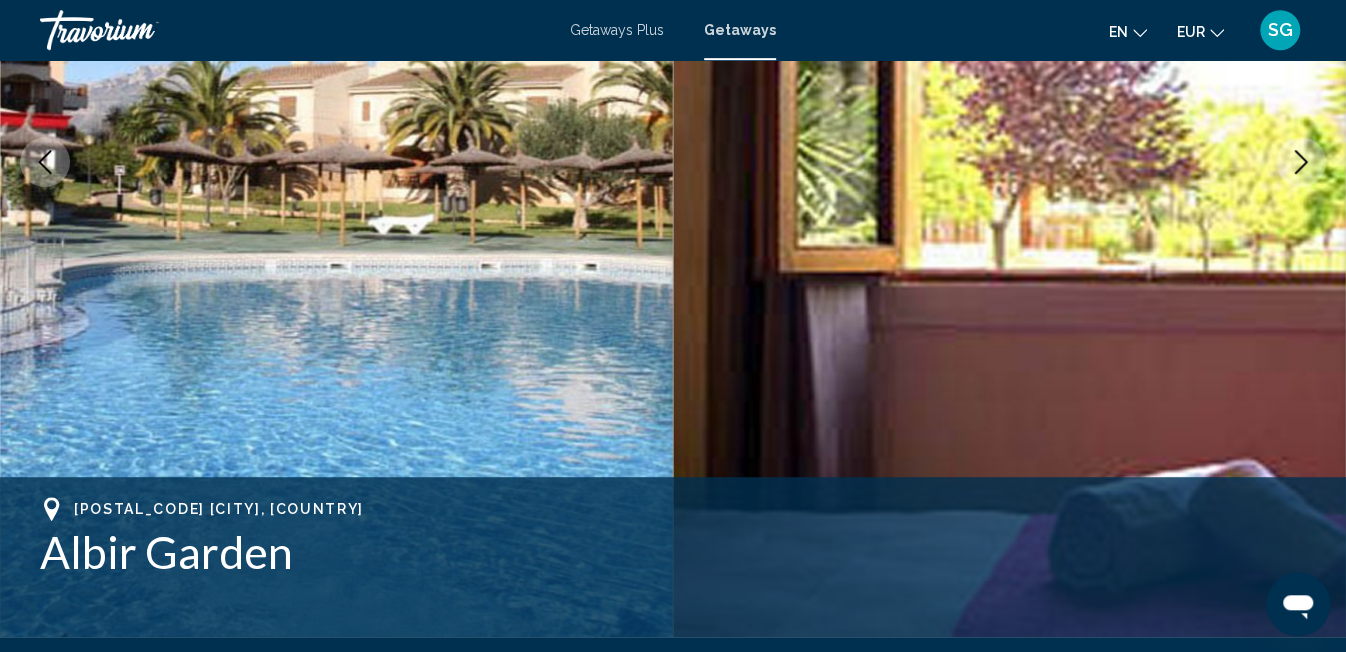 click 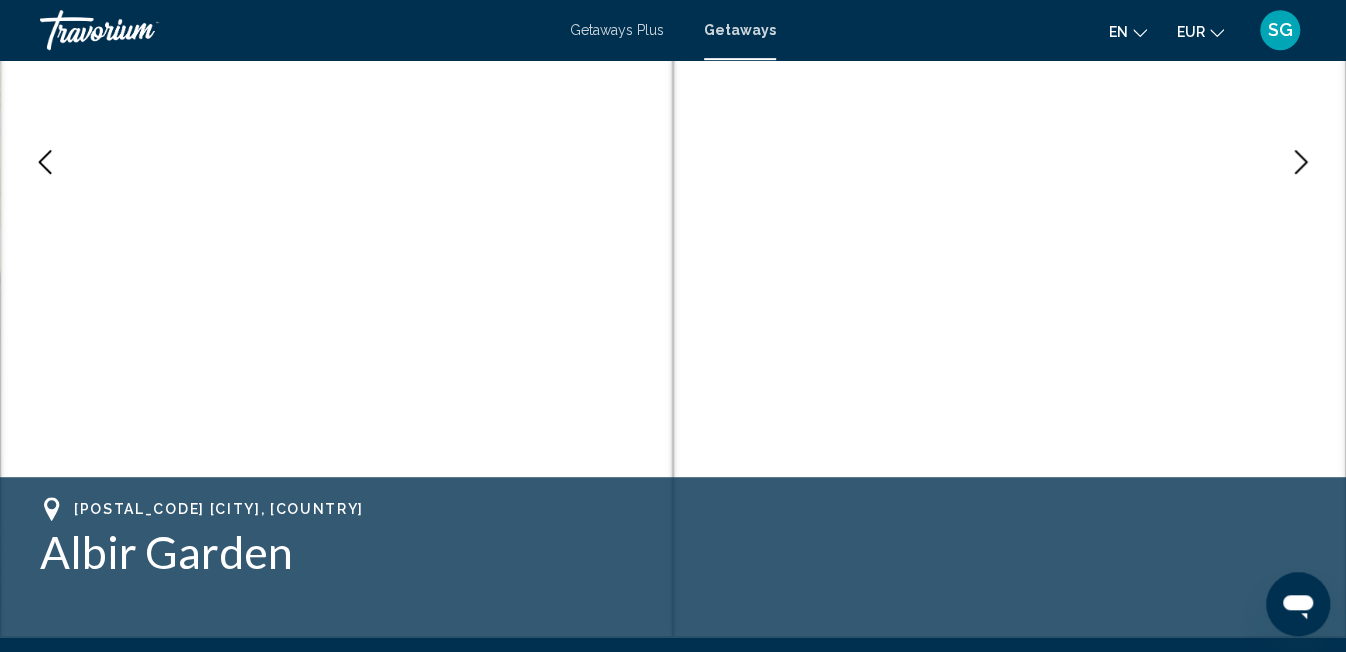 click 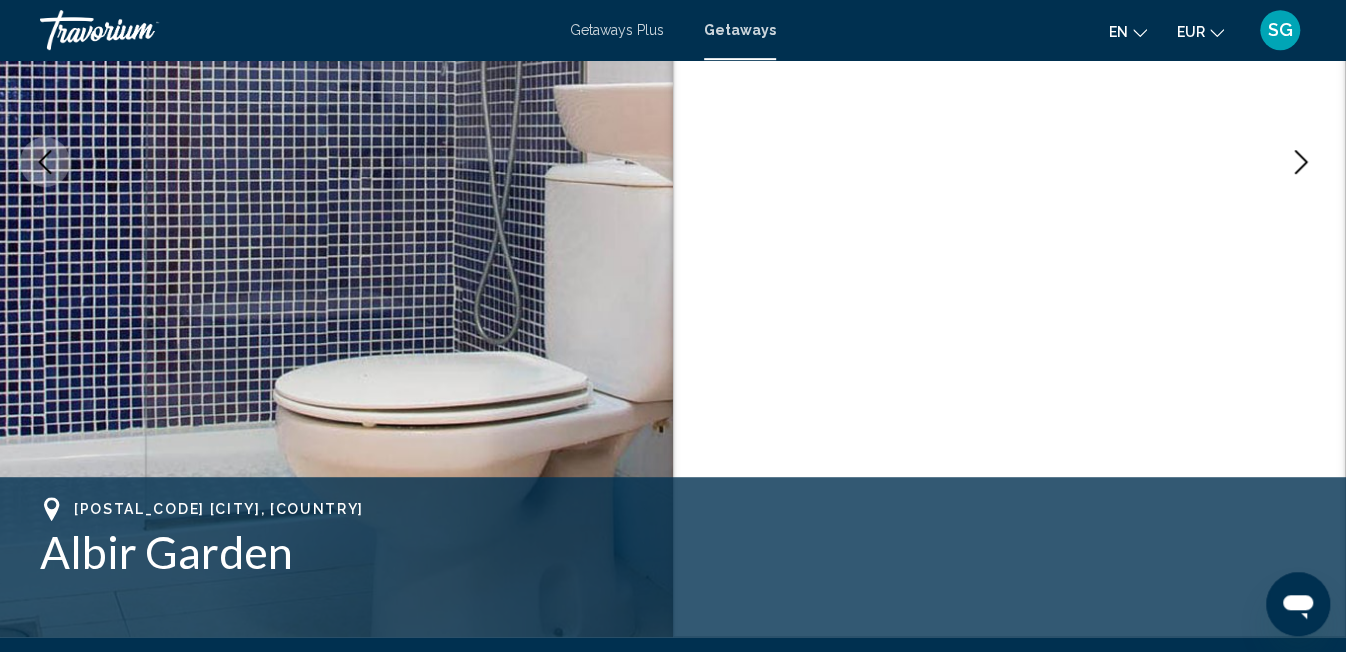 click 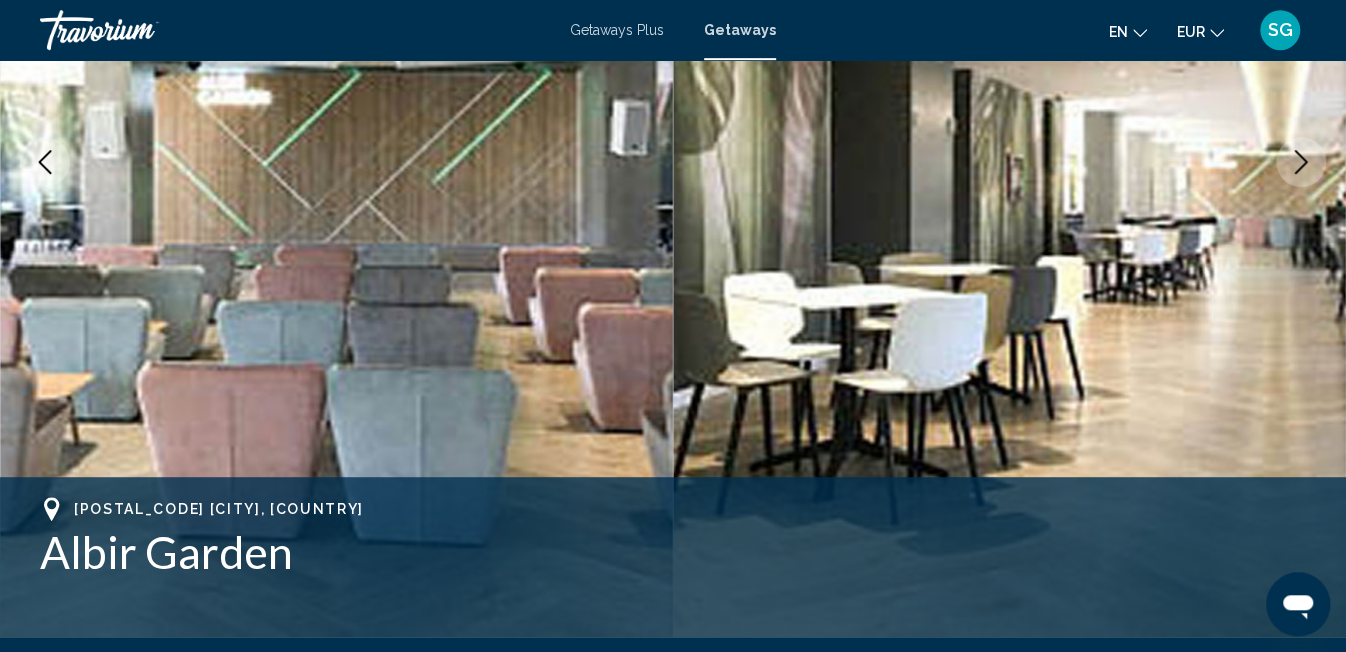 click 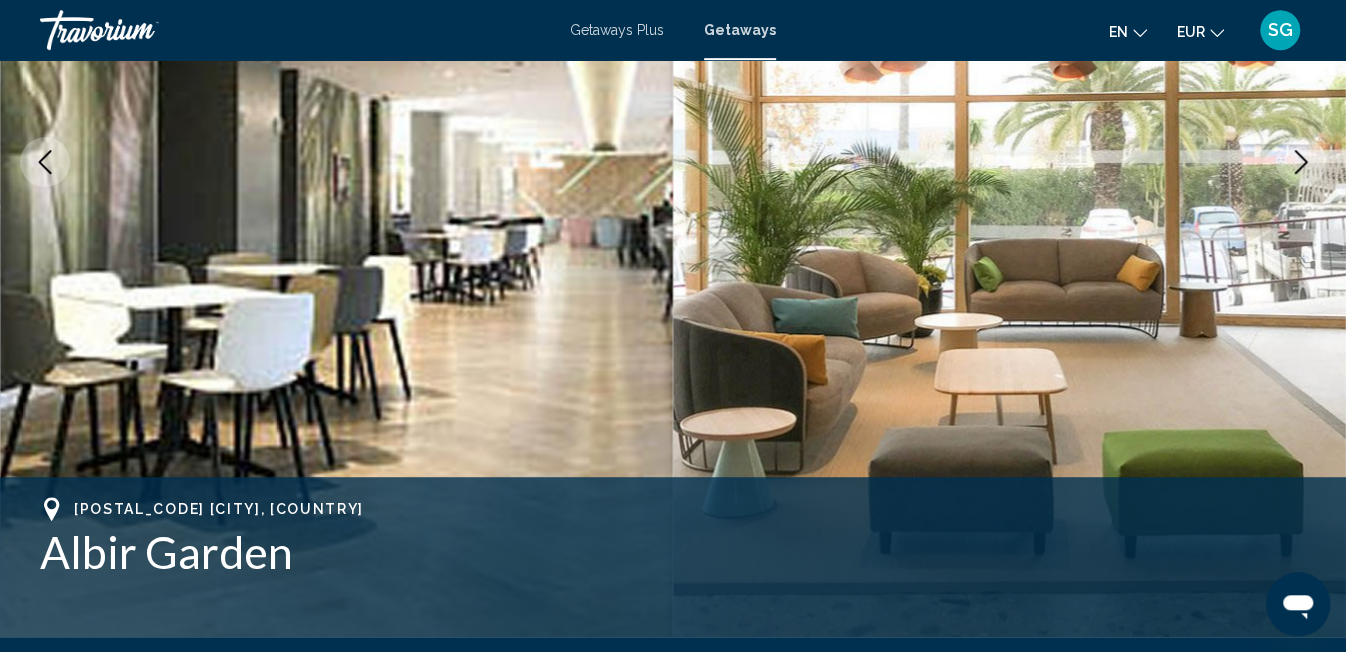 click 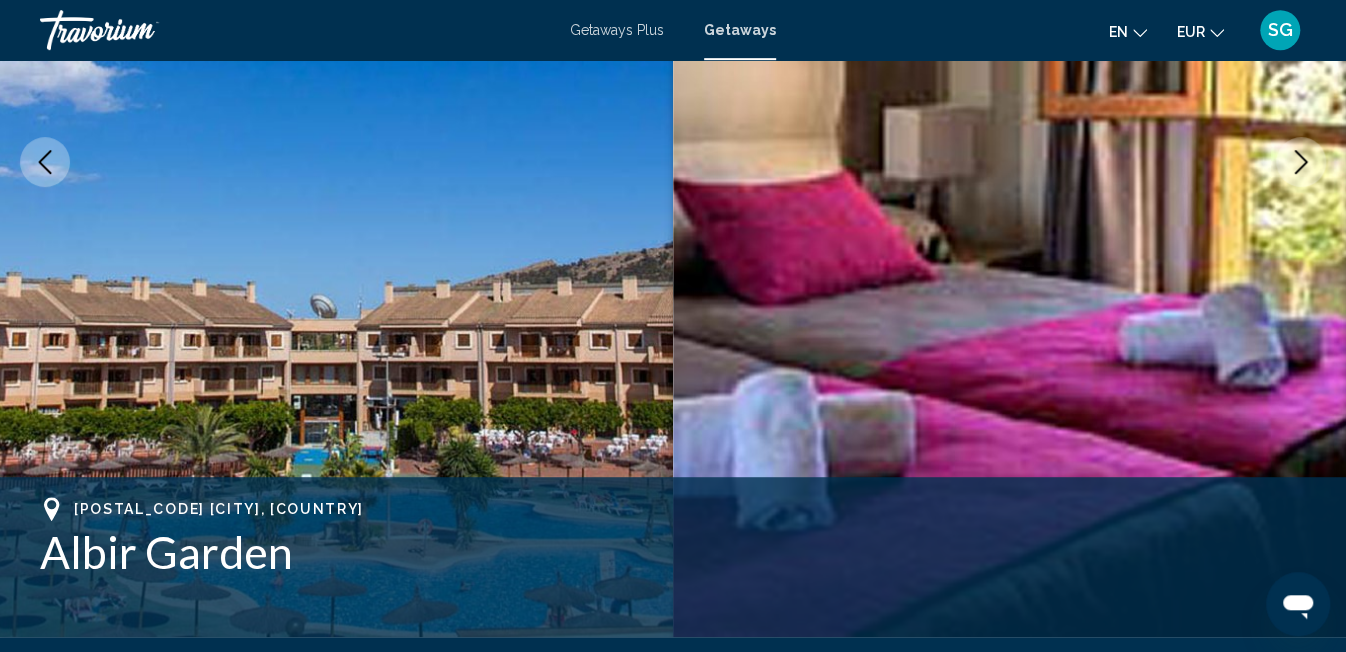 click 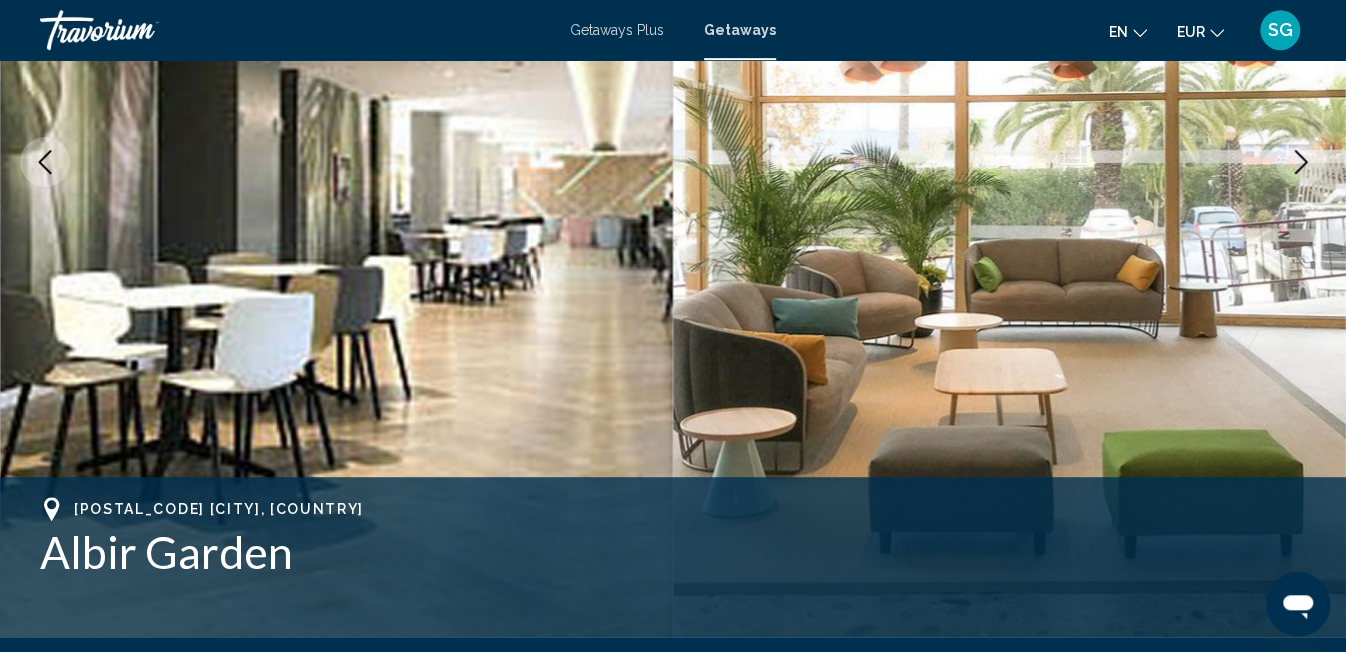 scroll, scrollTop: 0, scrollLeft: 0, axis: both 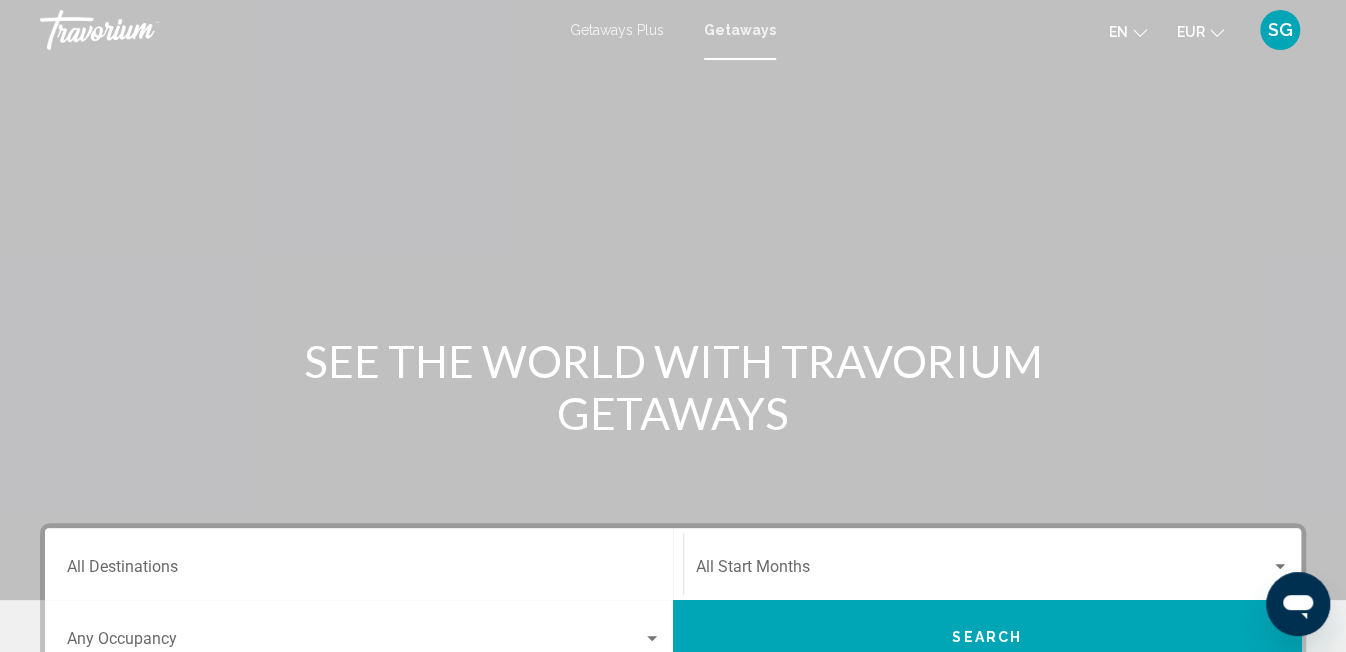 click on "Getaways Plus" at bounding box center (617, 30) 